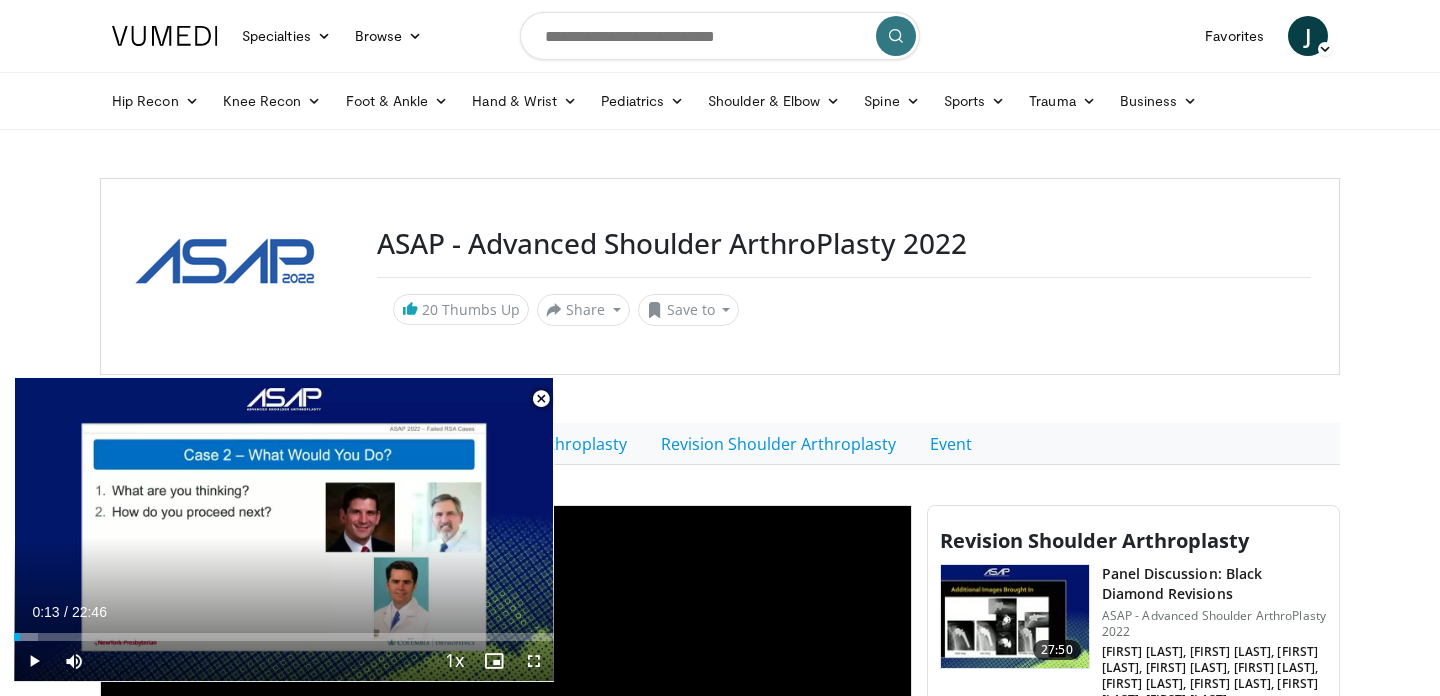 scroll, scrollTop: 5173, scrollLeft: 0, axis: vertical 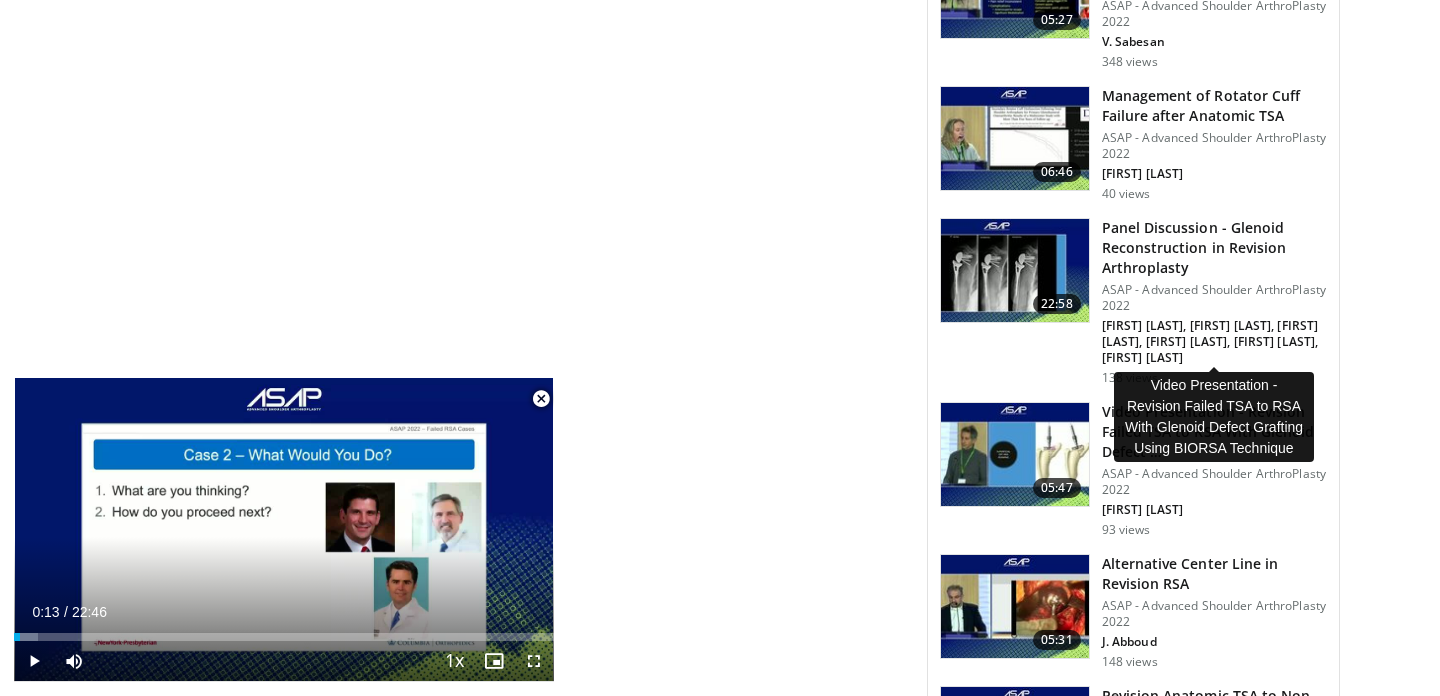 click on "Video Presentation - Revision Failed TSA to RSA With Glenoid Defect …" at bounding box center (1214, 432) 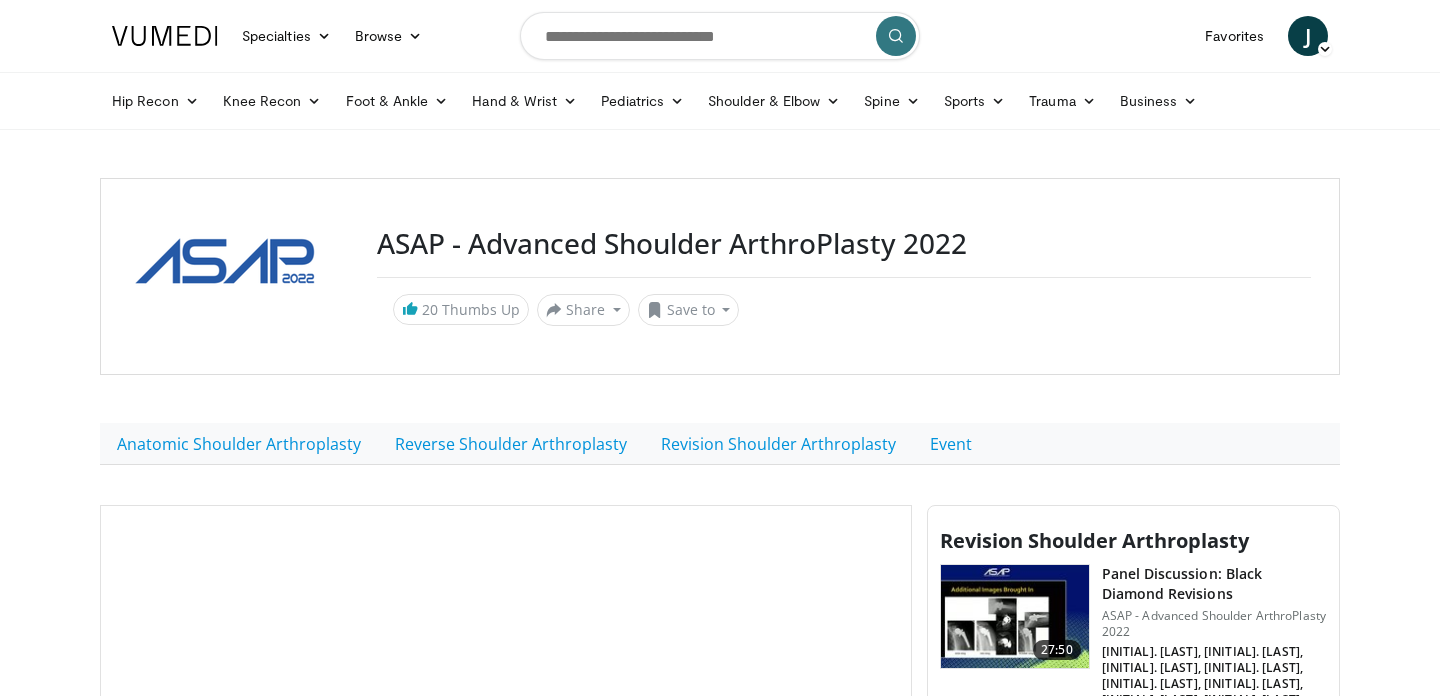scroll, scrollTop: 0, scrollLeft: 0, axis: both 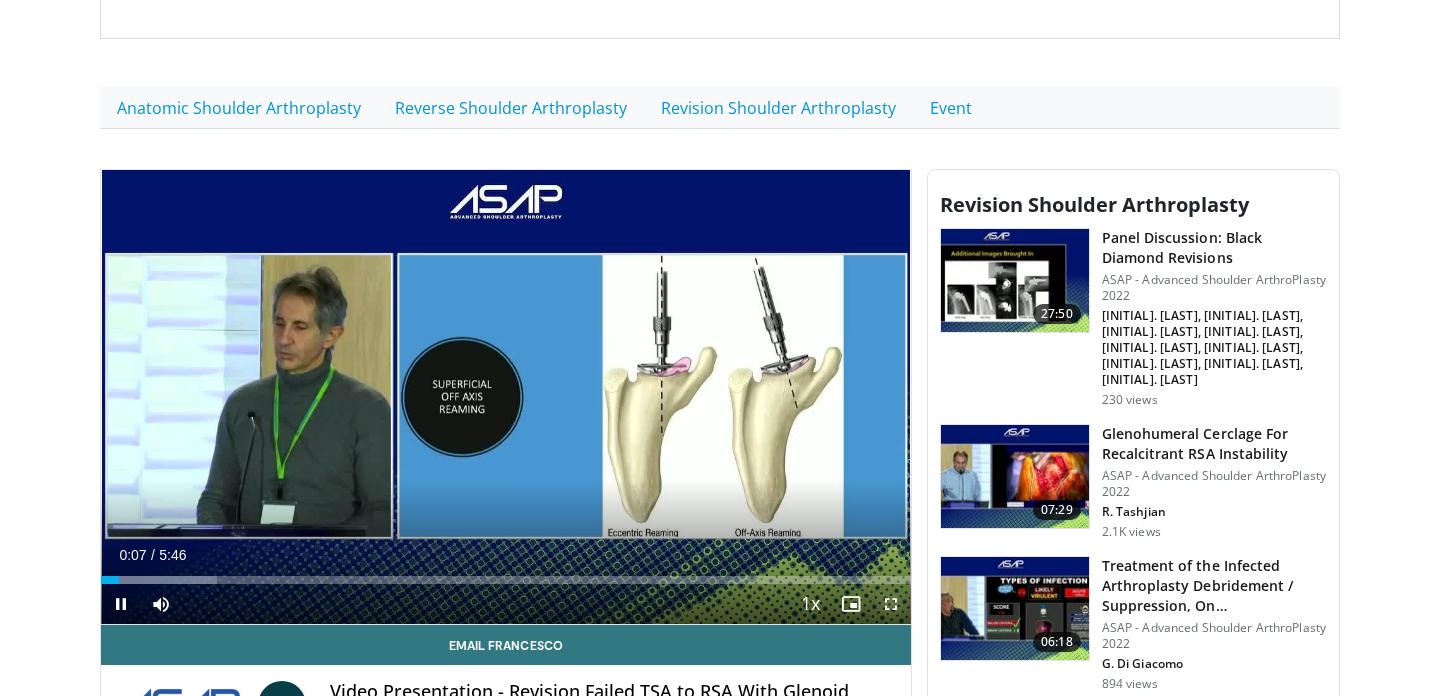 click at bounding box center (891, 604) 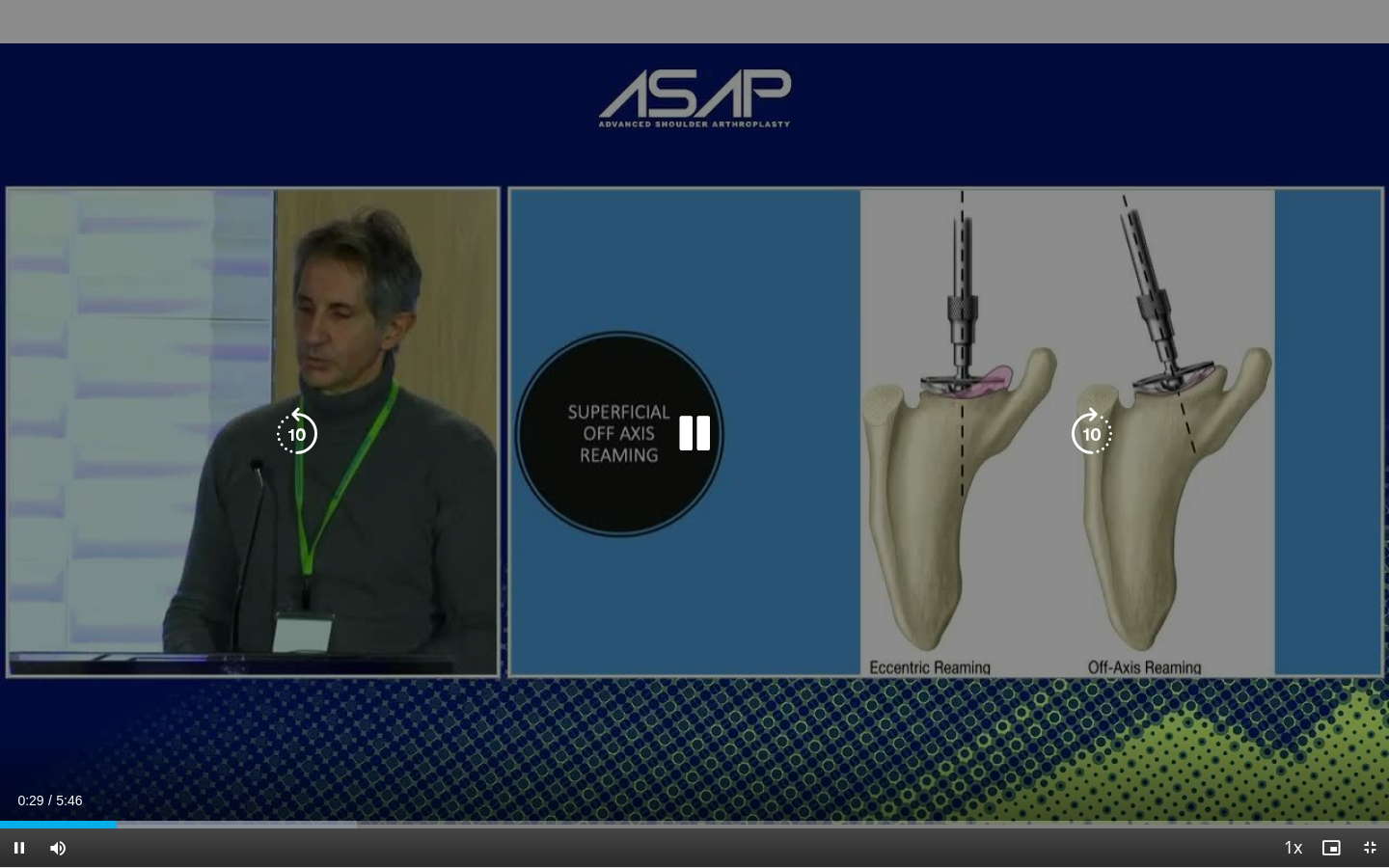 click on "10 seconds
Tap to unmute" at bounding box center (694, 433) 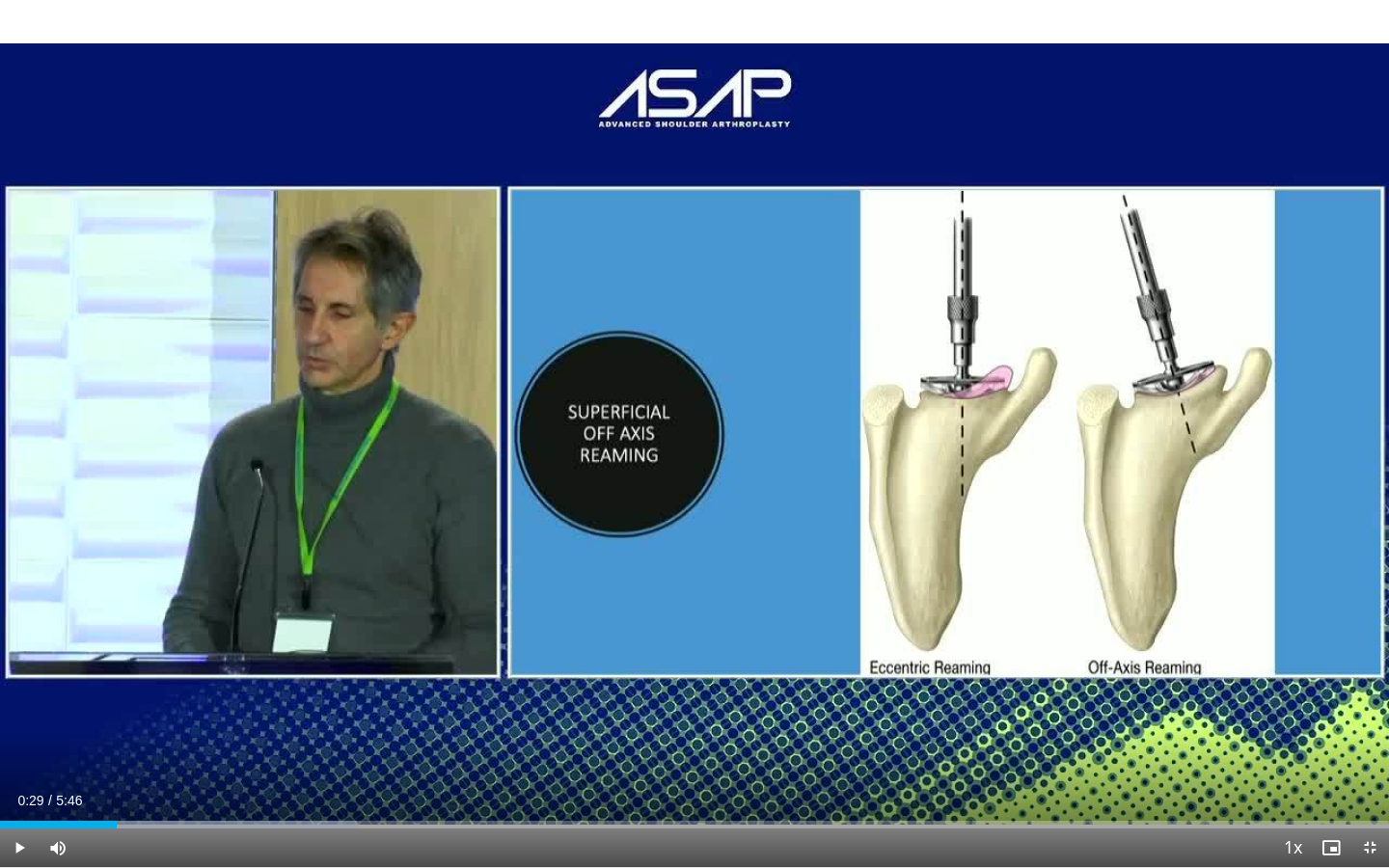 click on "Current Time  0:29 / Duration  5:46" at bounding box center [694, 800] 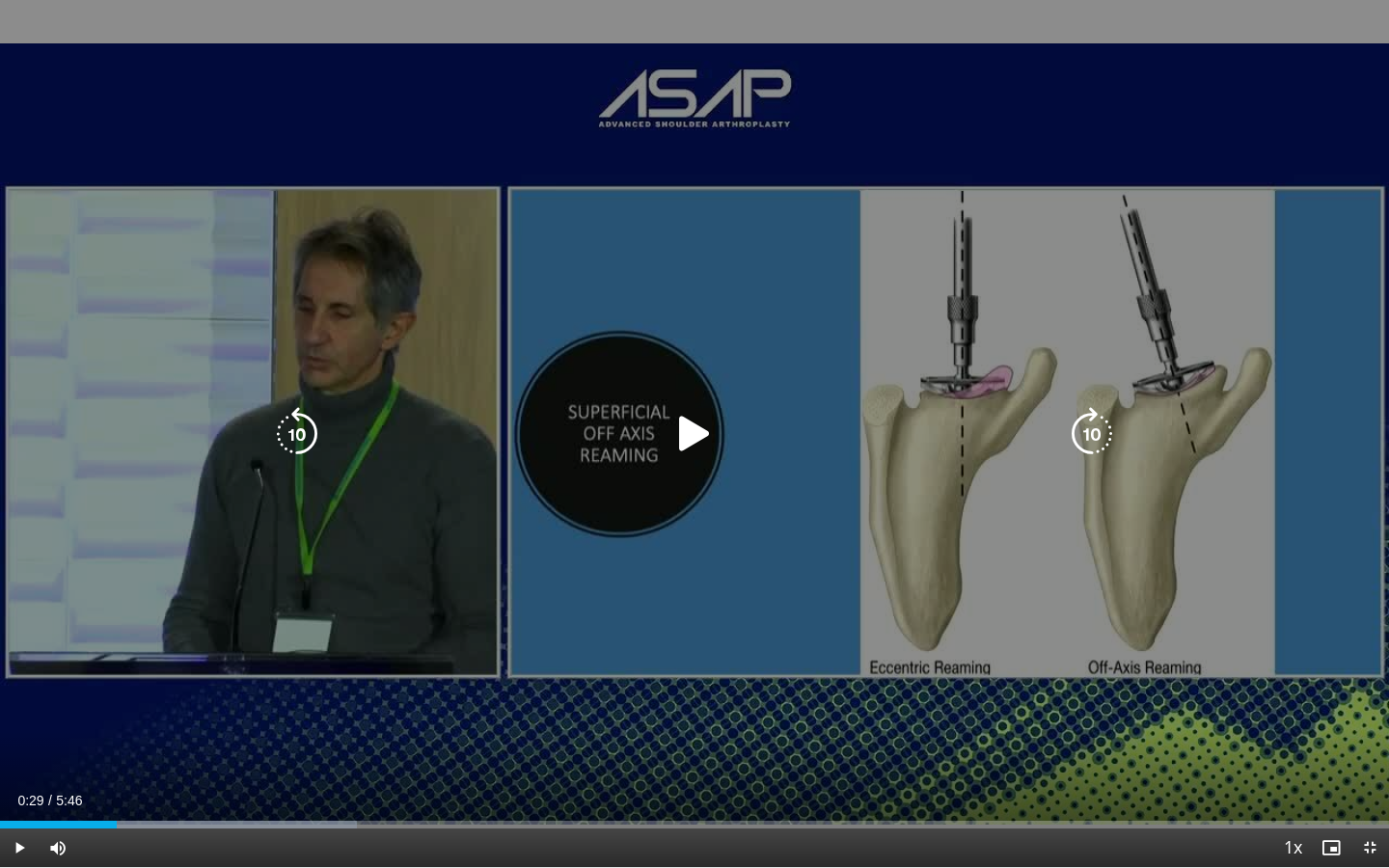 click on "10 seconds
Tap to unmute" at bounding box center [694, 433] 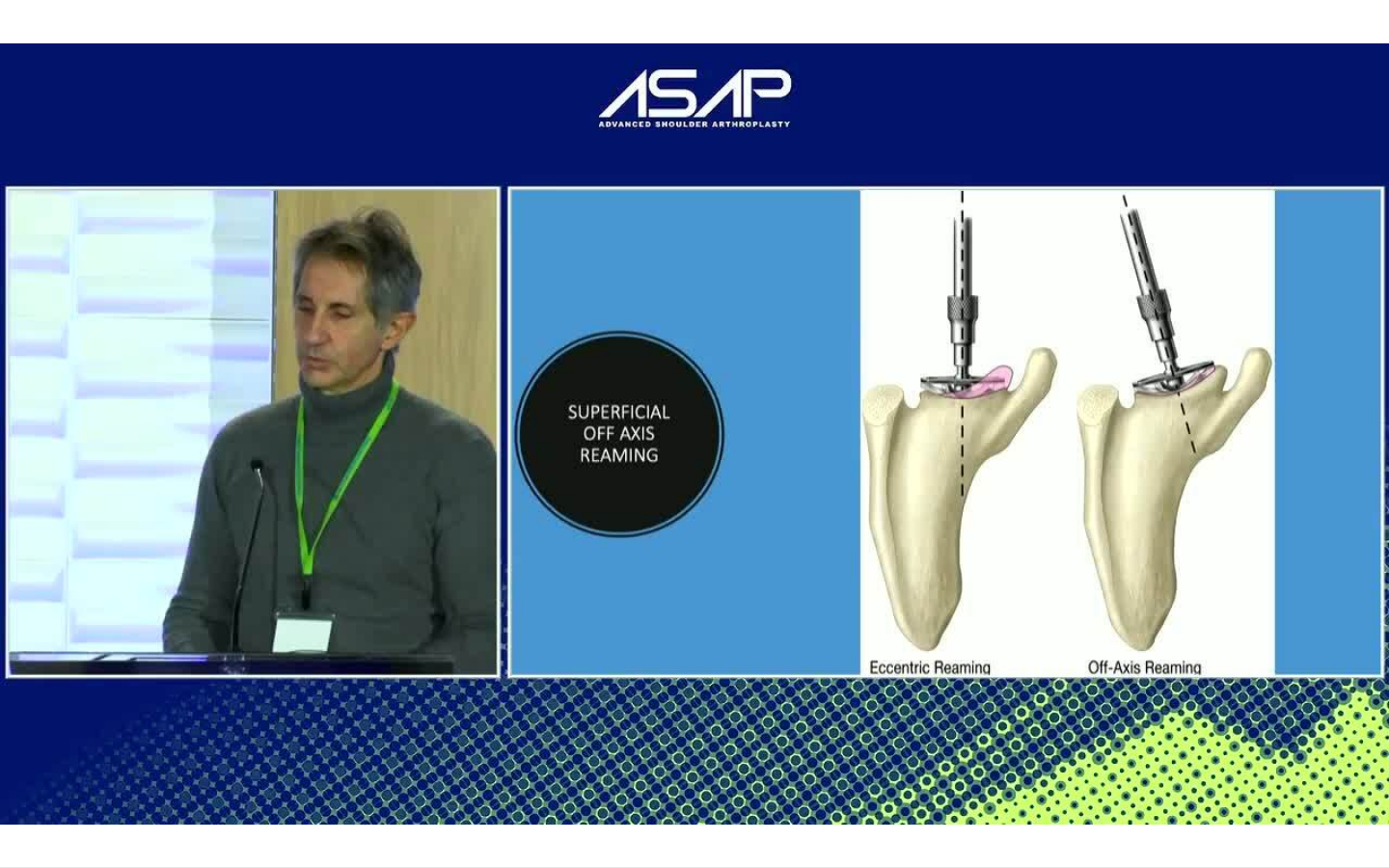 click on "**********" at bounding box center [694, 434] 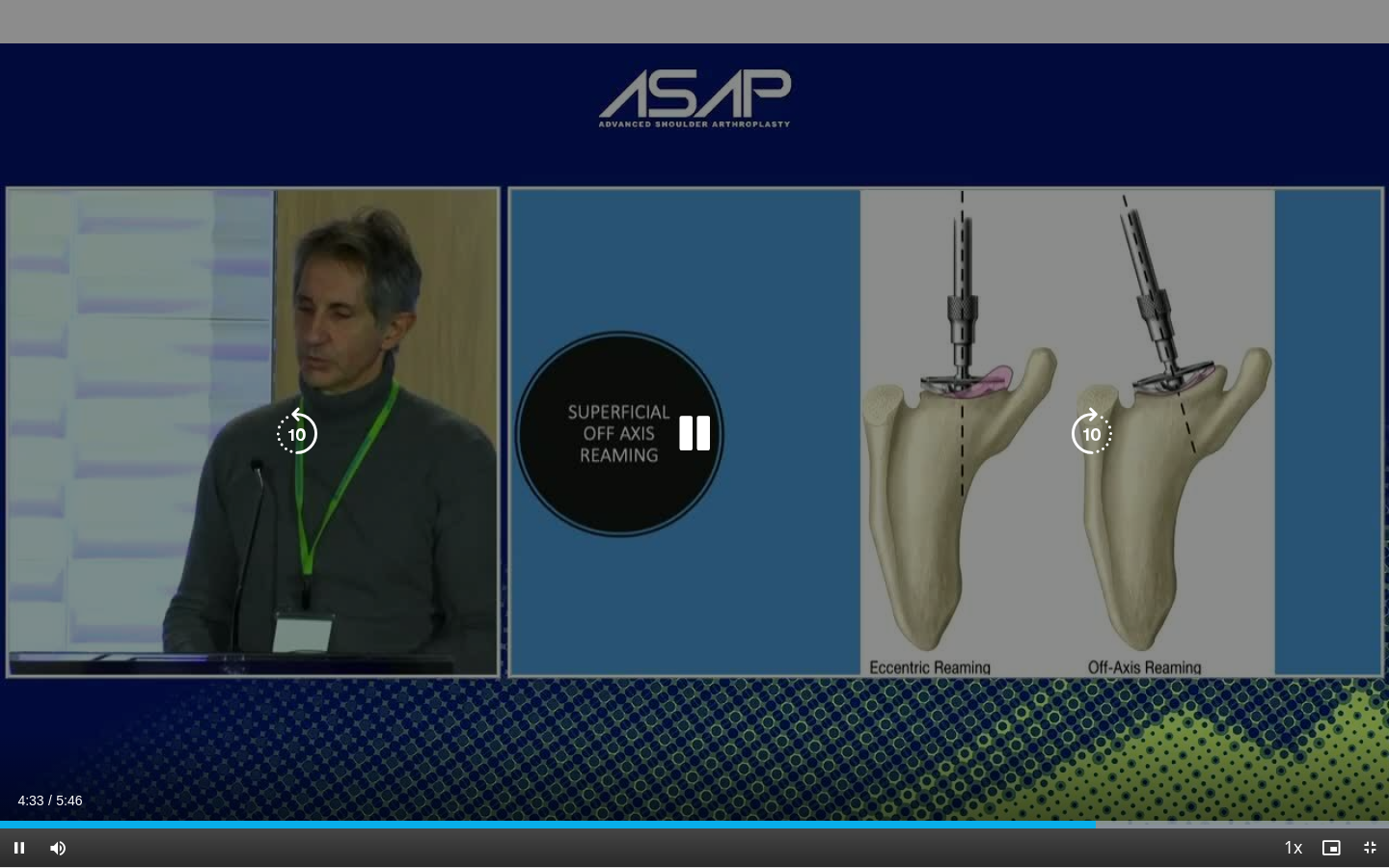 click on "10 seconds
Tap to unmute" at bounding box center [694, 433] 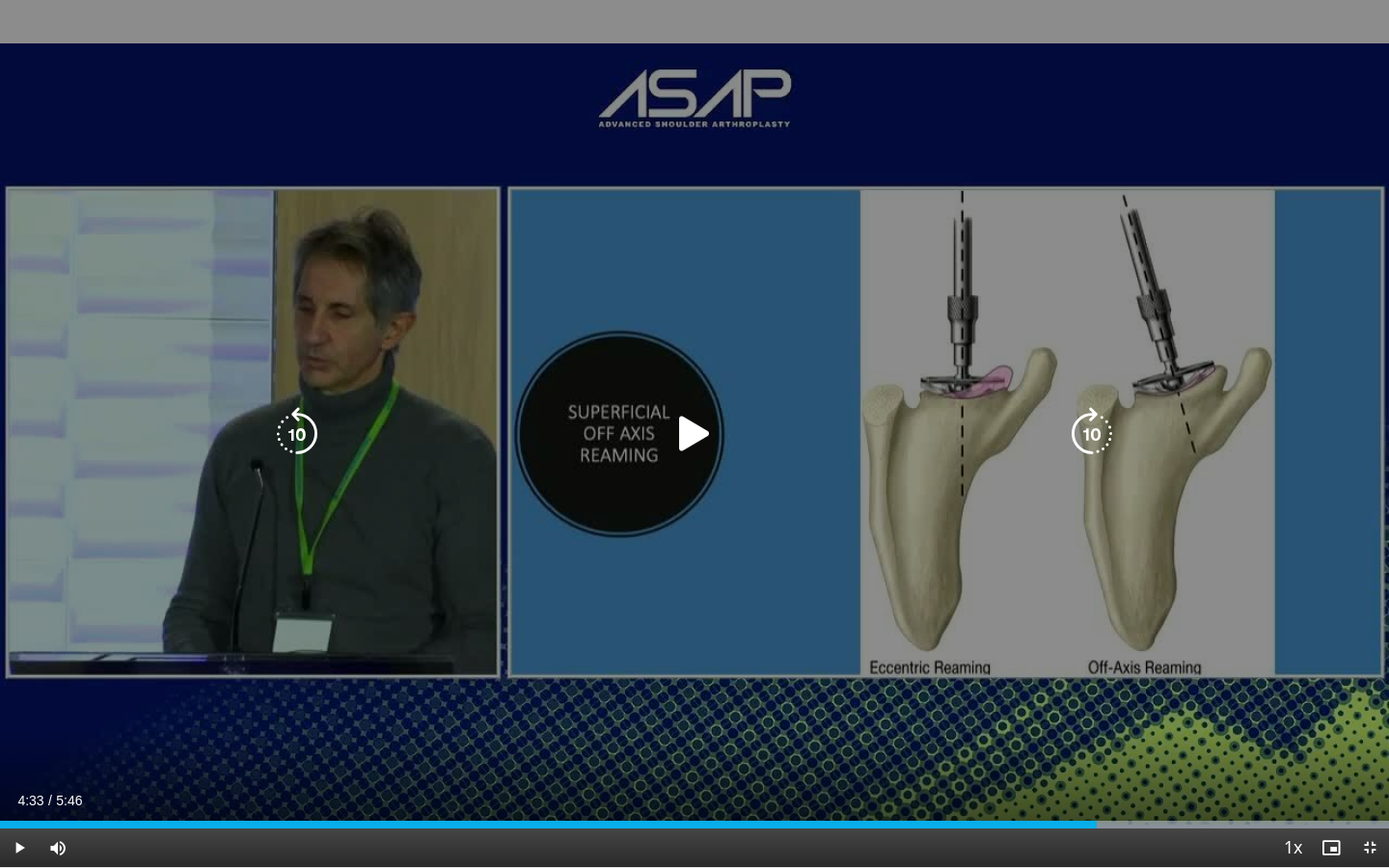 click on "10 seconds
Tap to unmute" at bounding box center [694, 433] 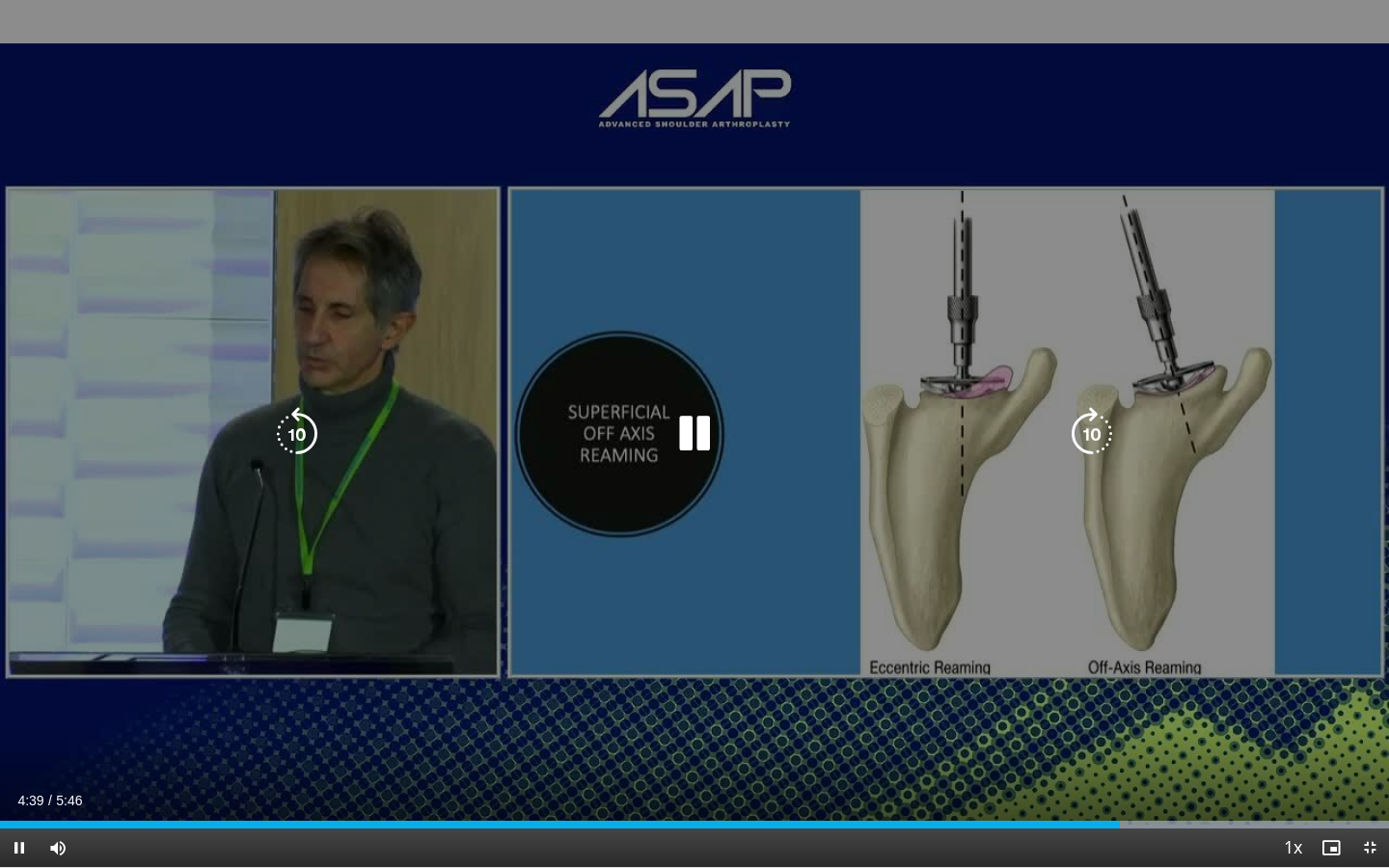 click on "10 seconds
Tap to unmute" at bounding box center (694, 433) 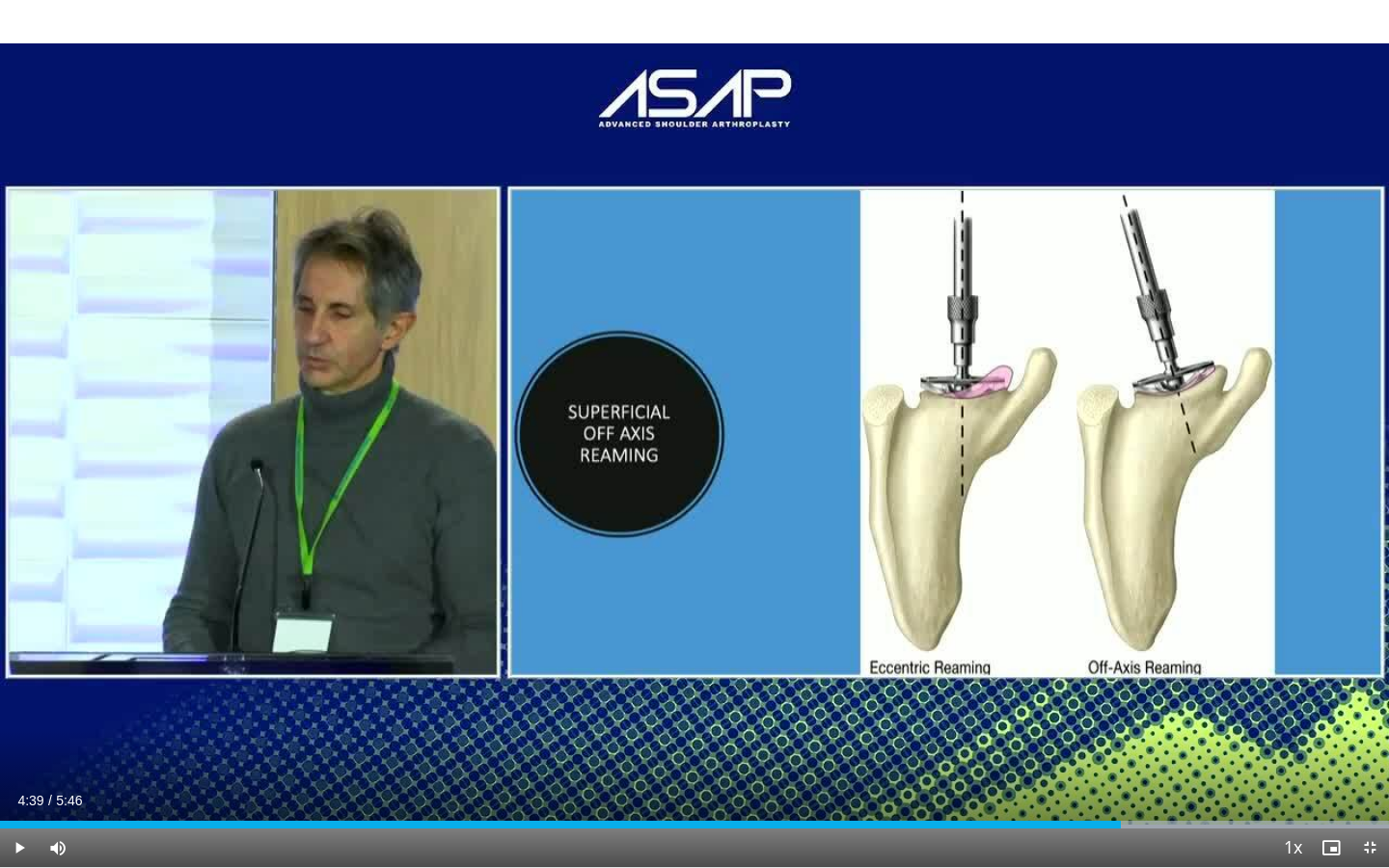 click on "Current Time  4:39 / Duration  5:46" at bounding box center [694, 800] 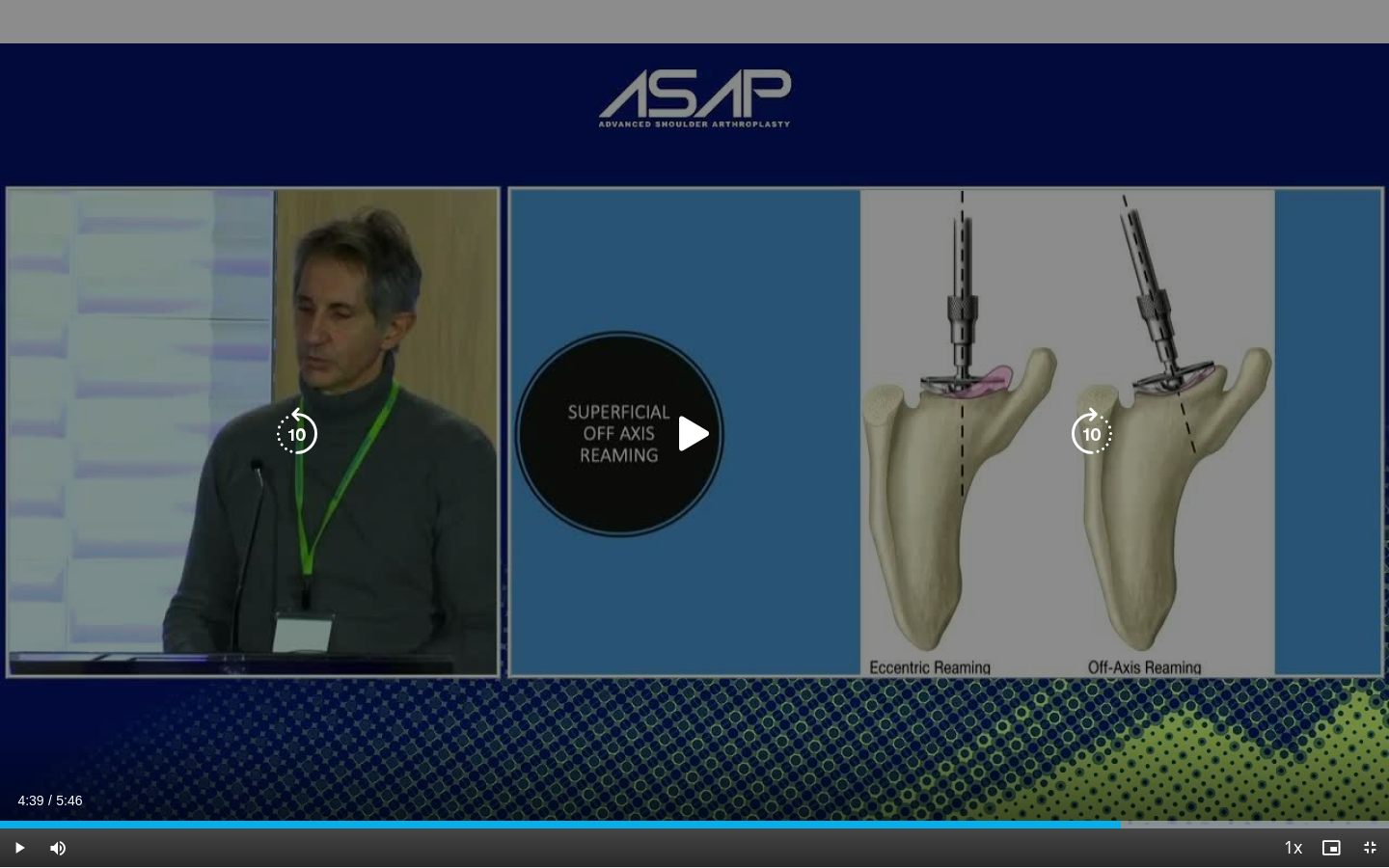 click at bounding box center [694, 434] 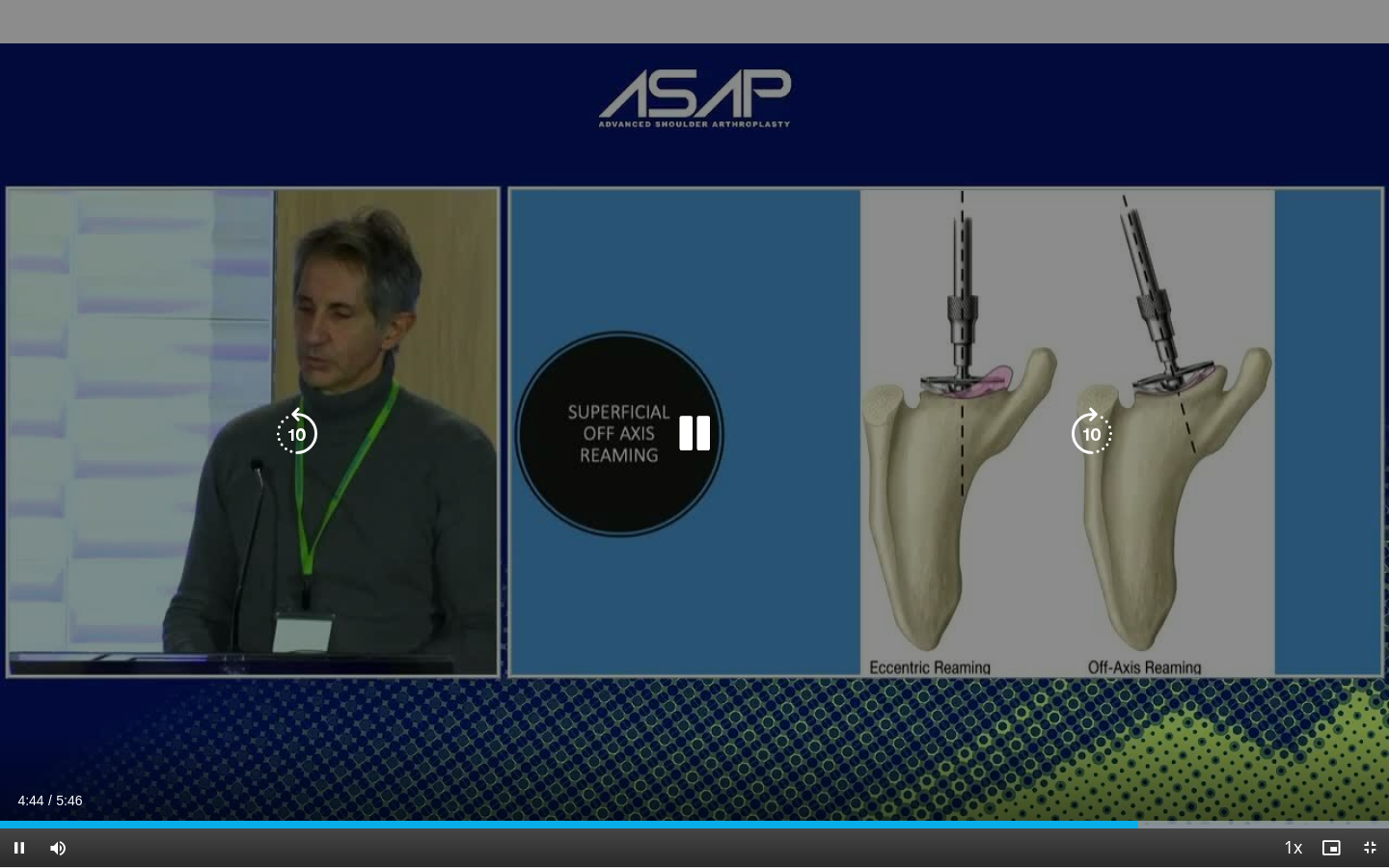 click on "10 seconds
Tap to unmute" at bounding box center (694, 433) 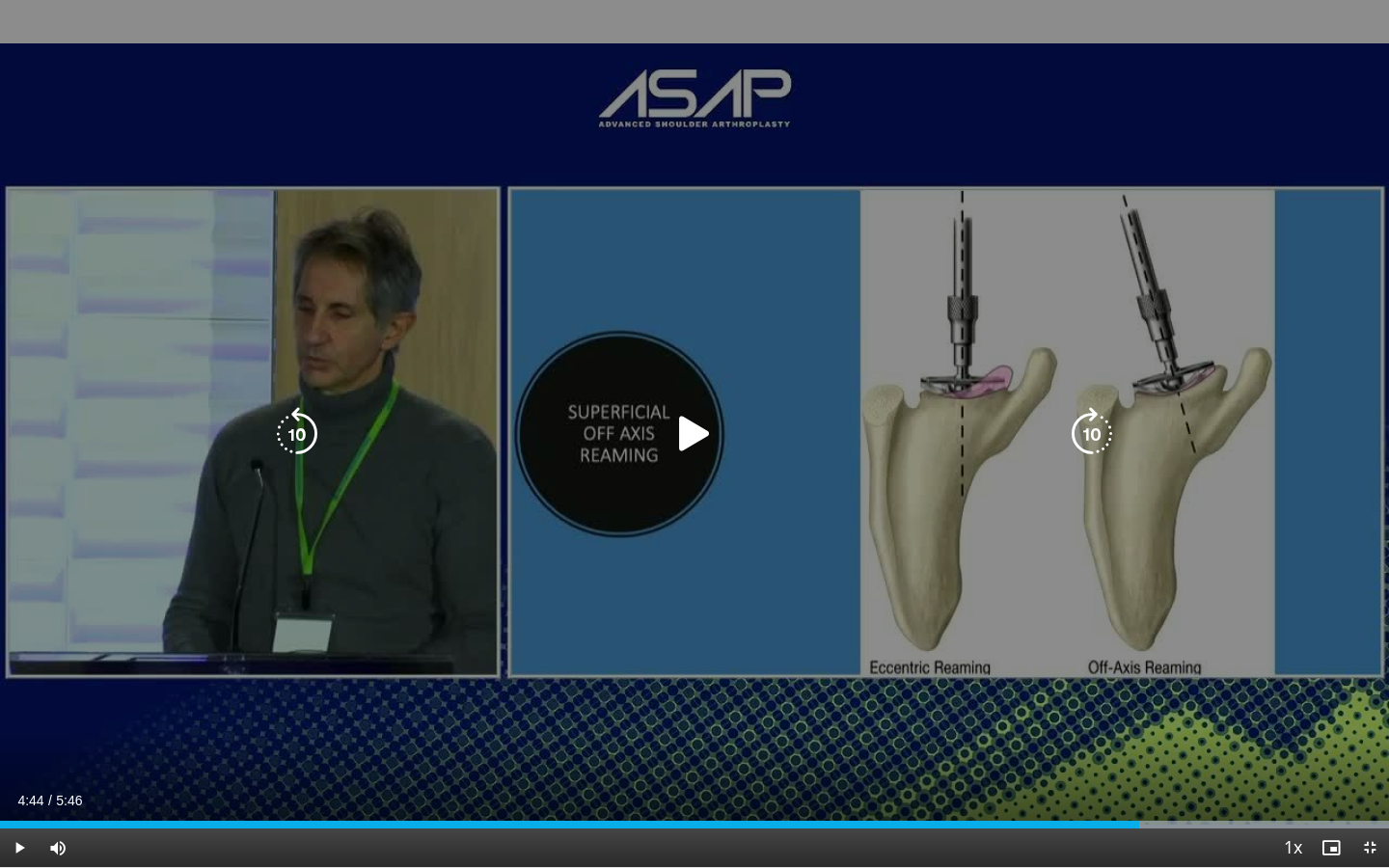 click on "10 seconds
Tap to unmute" at bounding box center (694, 433) 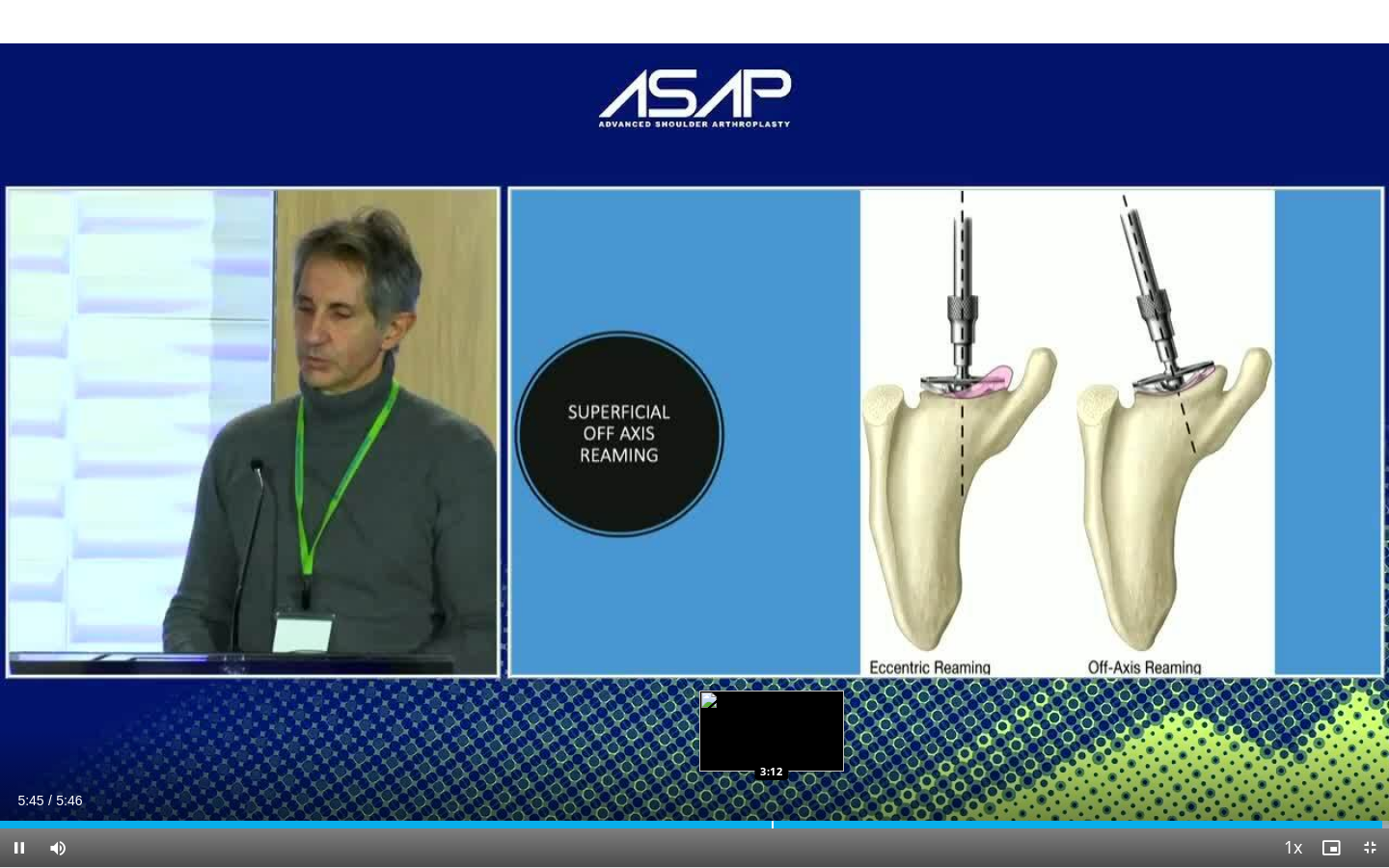 click at bounding box center (773, 825) 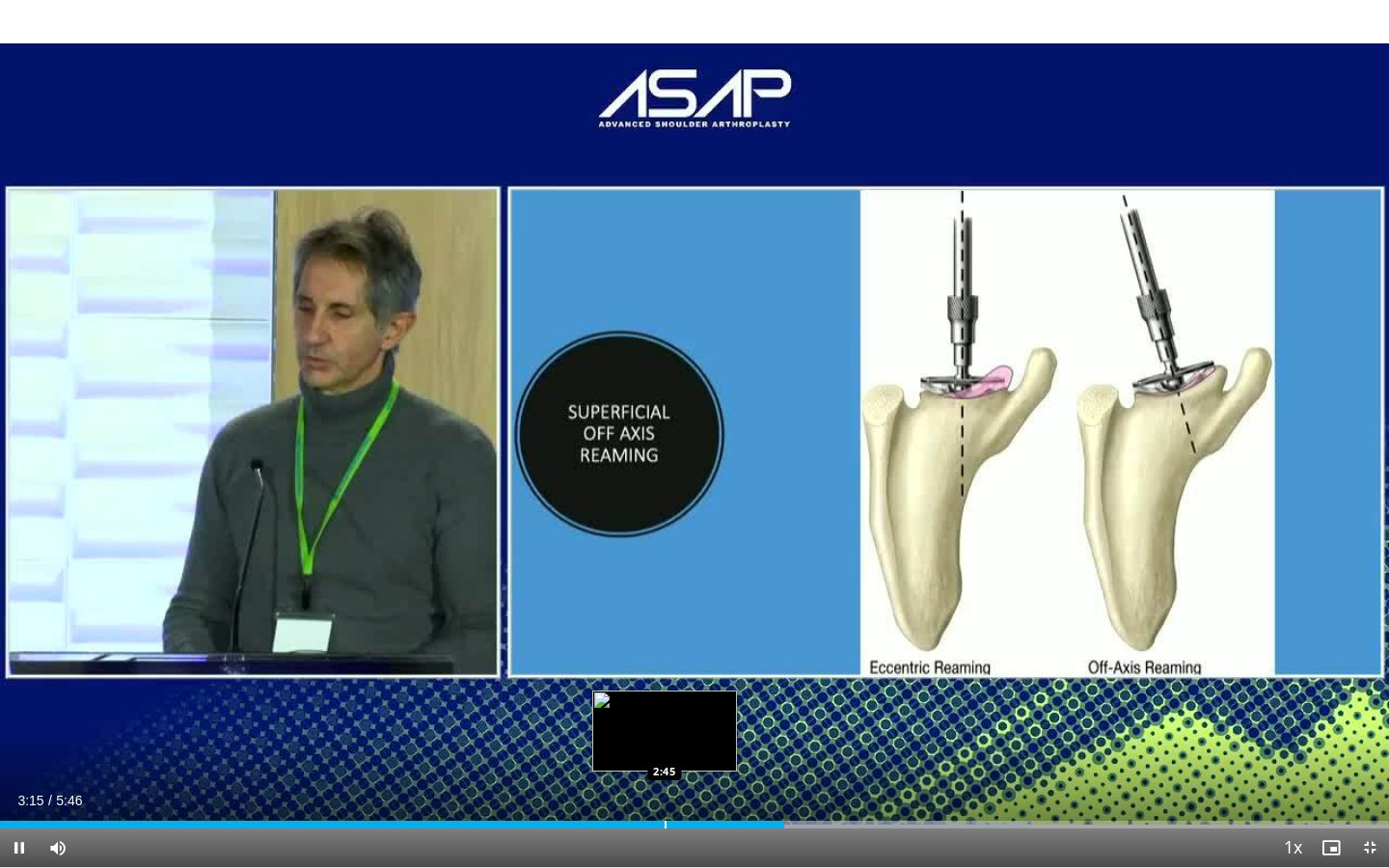 click at bounding box center [666, 825] 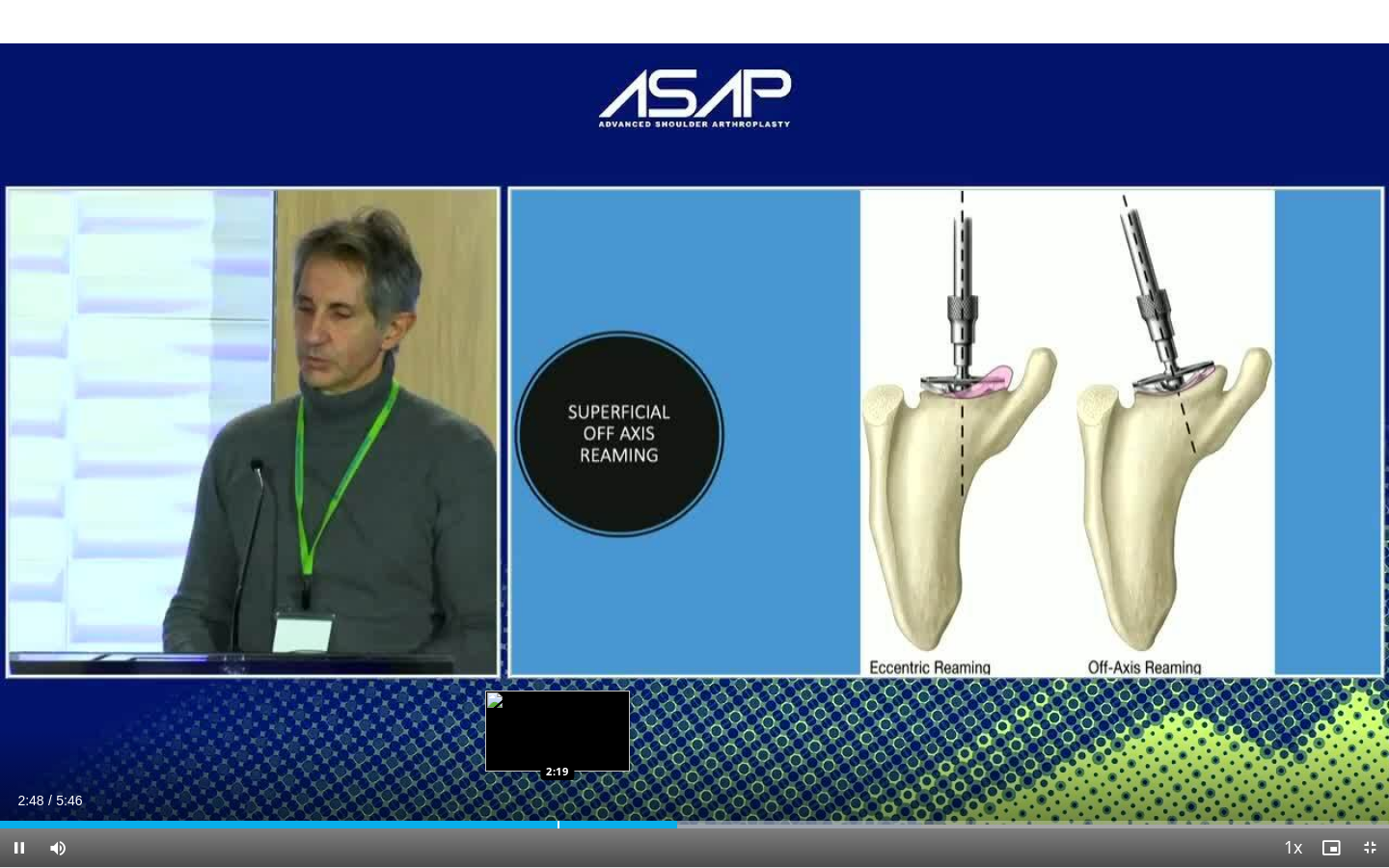 click on "Loaded :  66.30% 2:49 2:19" at bounding box center [694, 825] 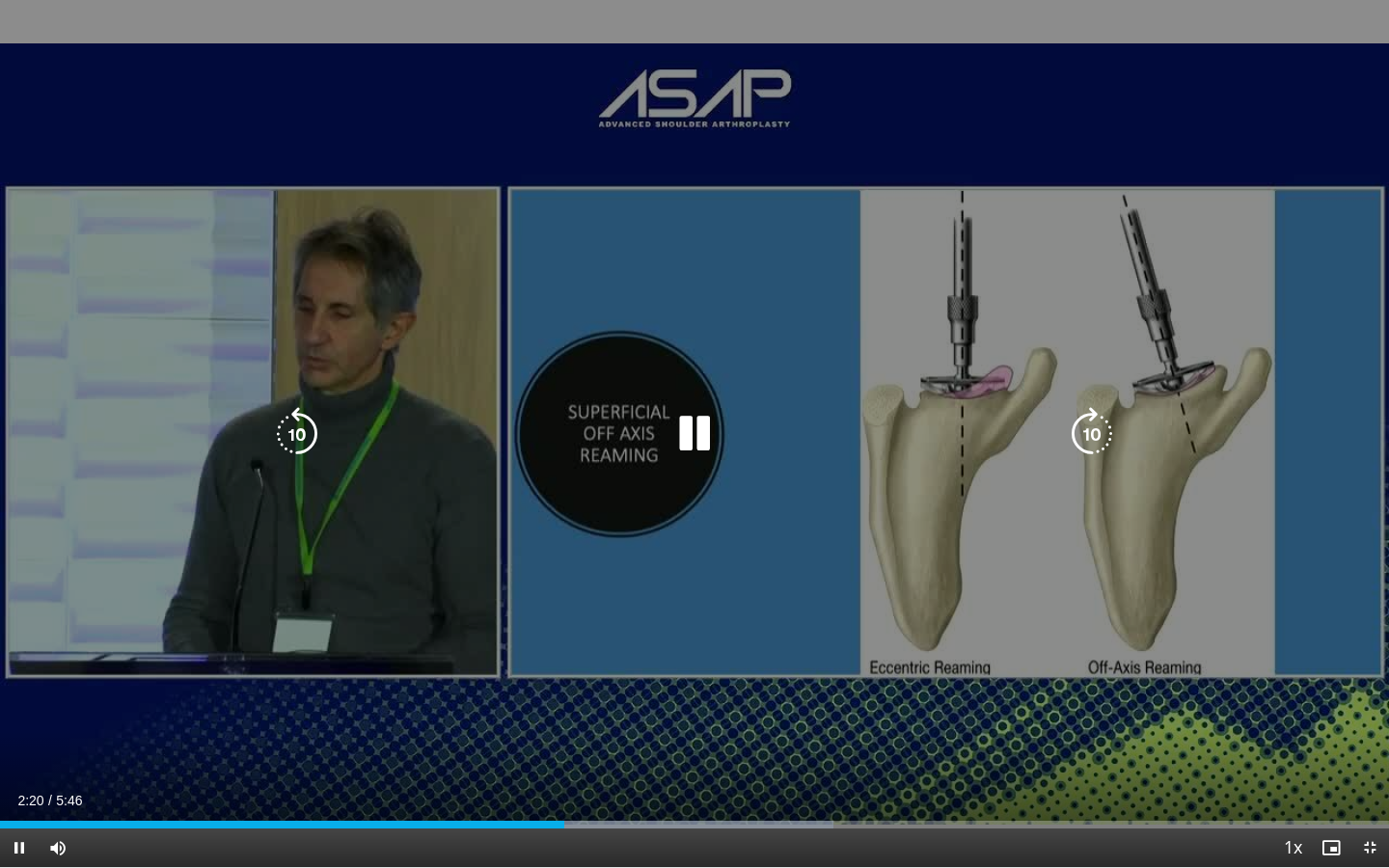 click on "10 seconds
Tap to unmute" at bounding box center [694, 433] 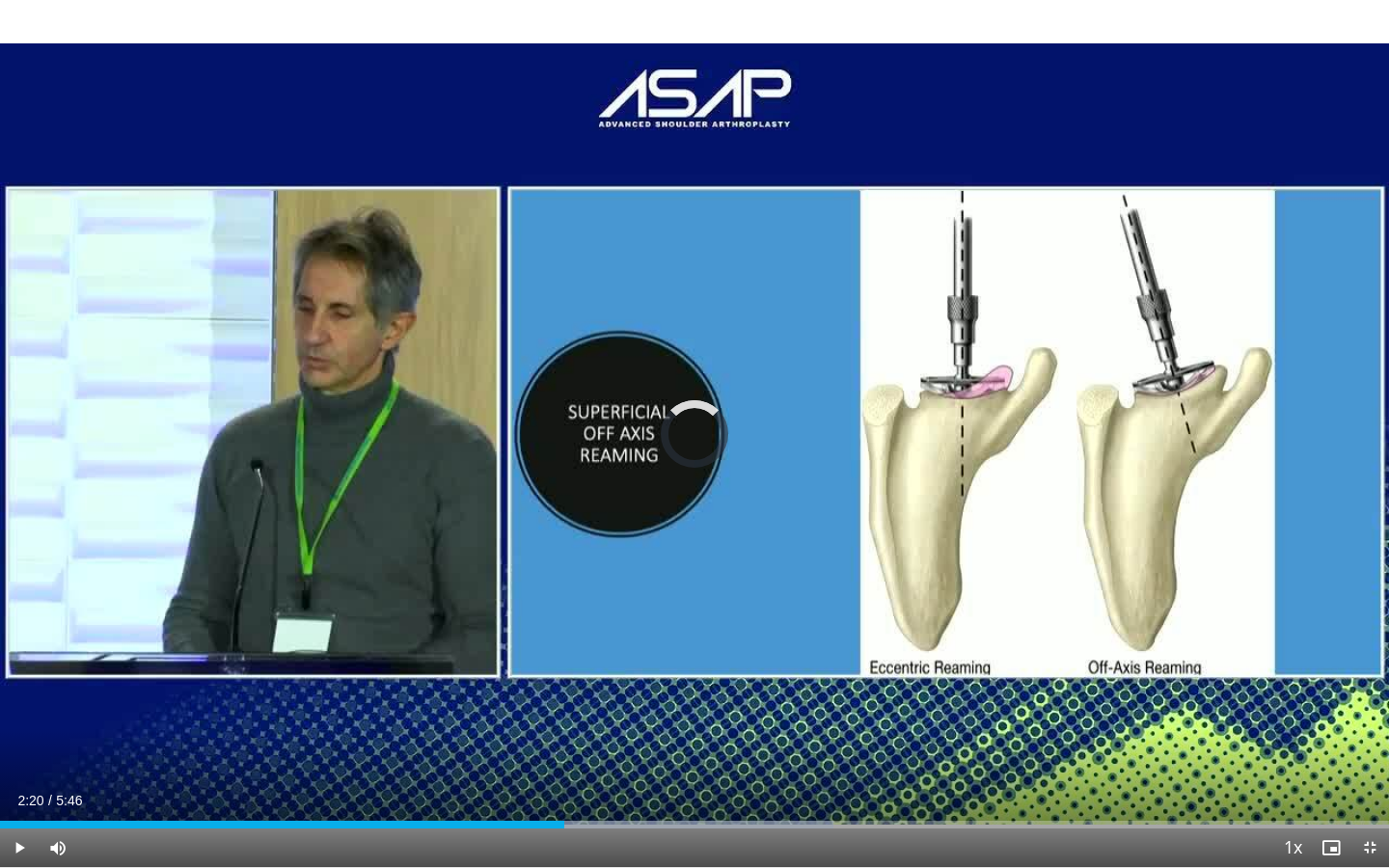 click at bounding box center [503, 825] 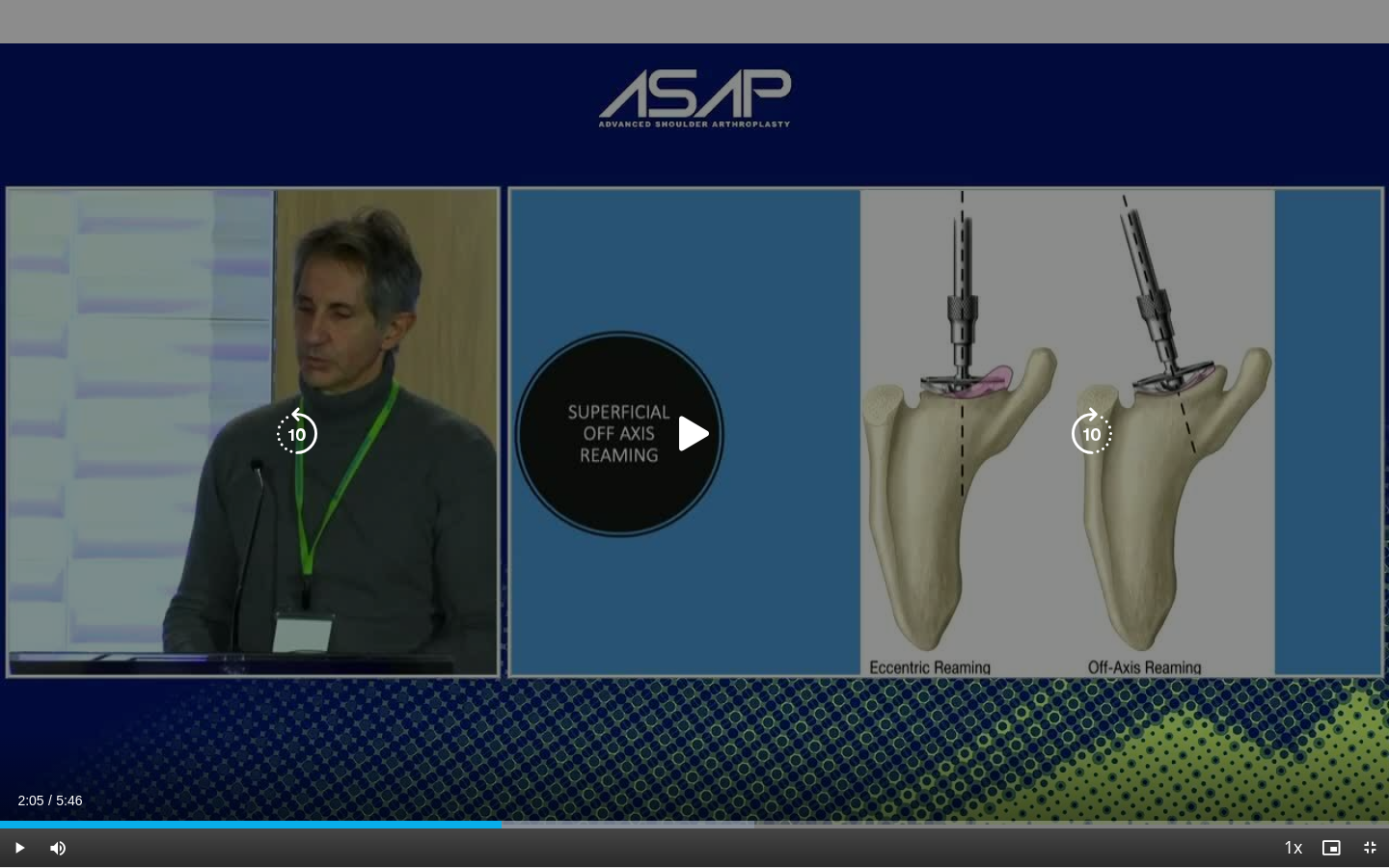 click on "10 seconds
Tap to unmute" at bounding box center [694, 433] 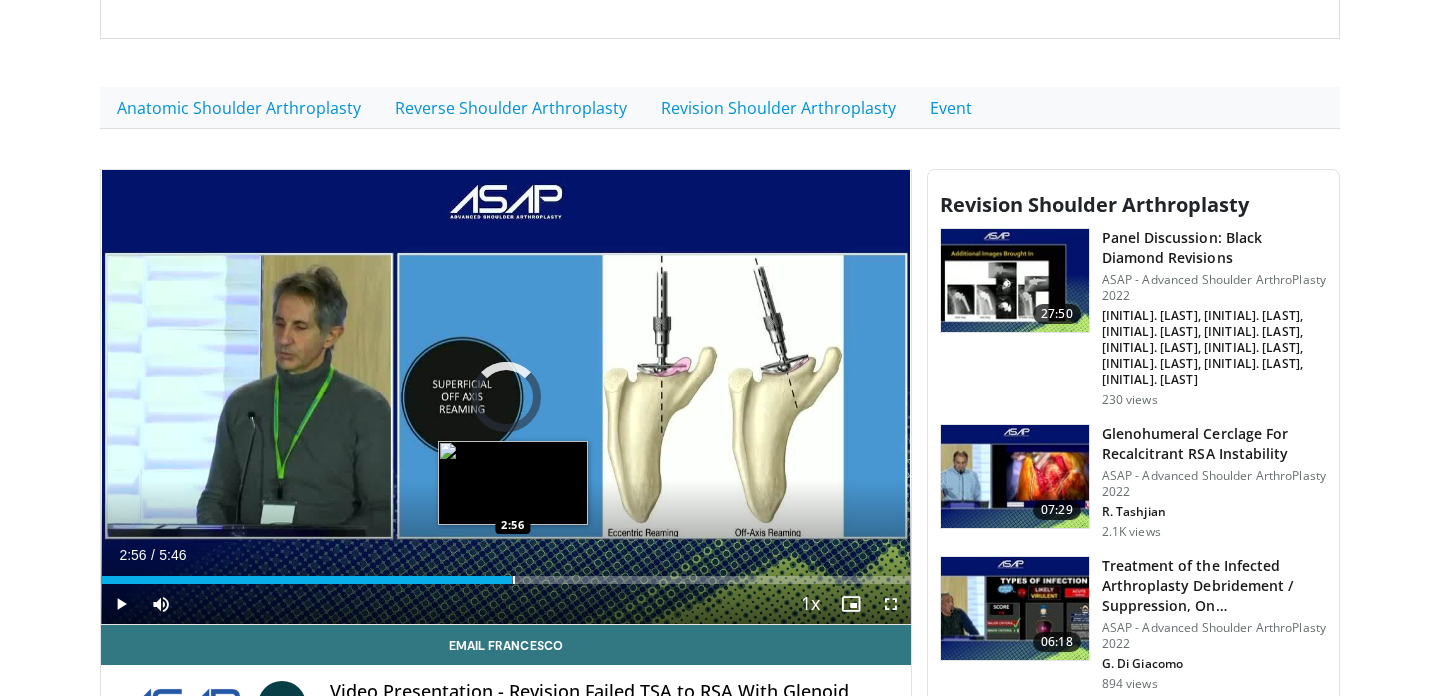 click on "Loaded :  0.00% 3:33 2:56" at bounding box center [506, 580] 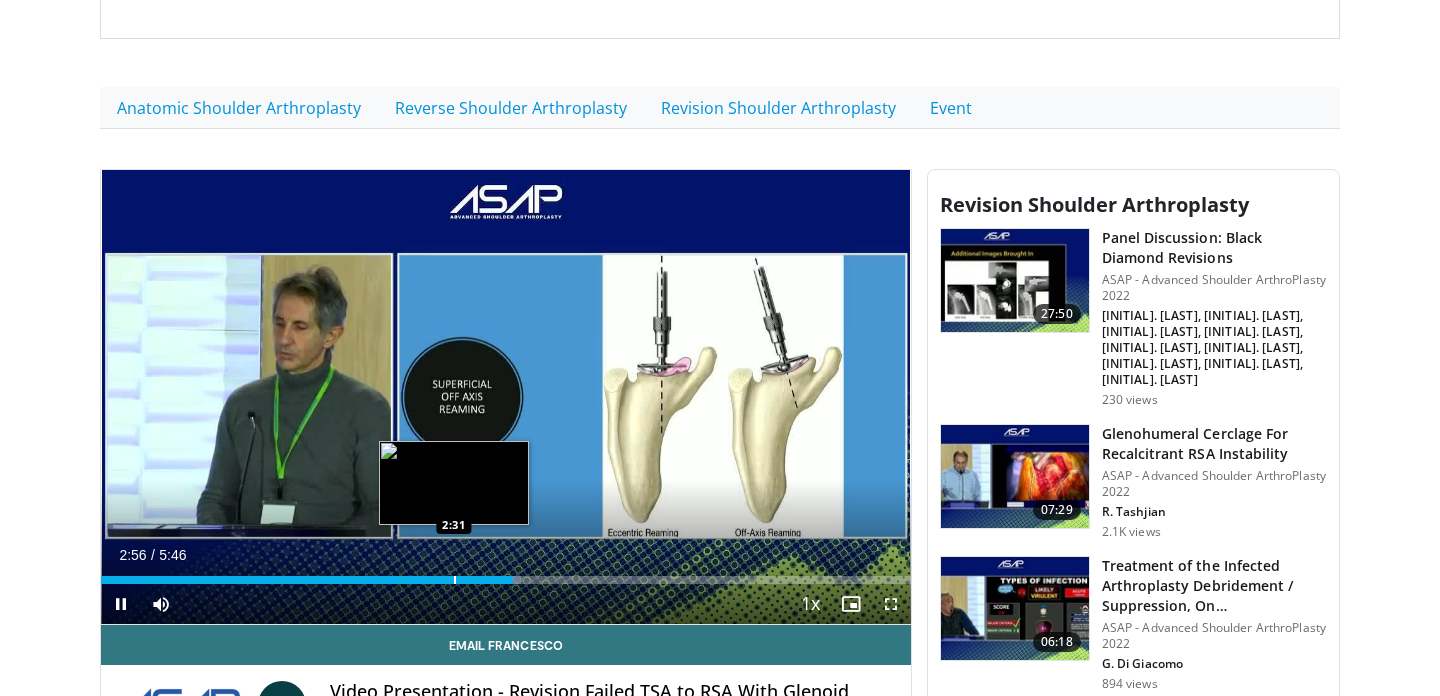 click on "2:56" at bounding box center (307, 580) 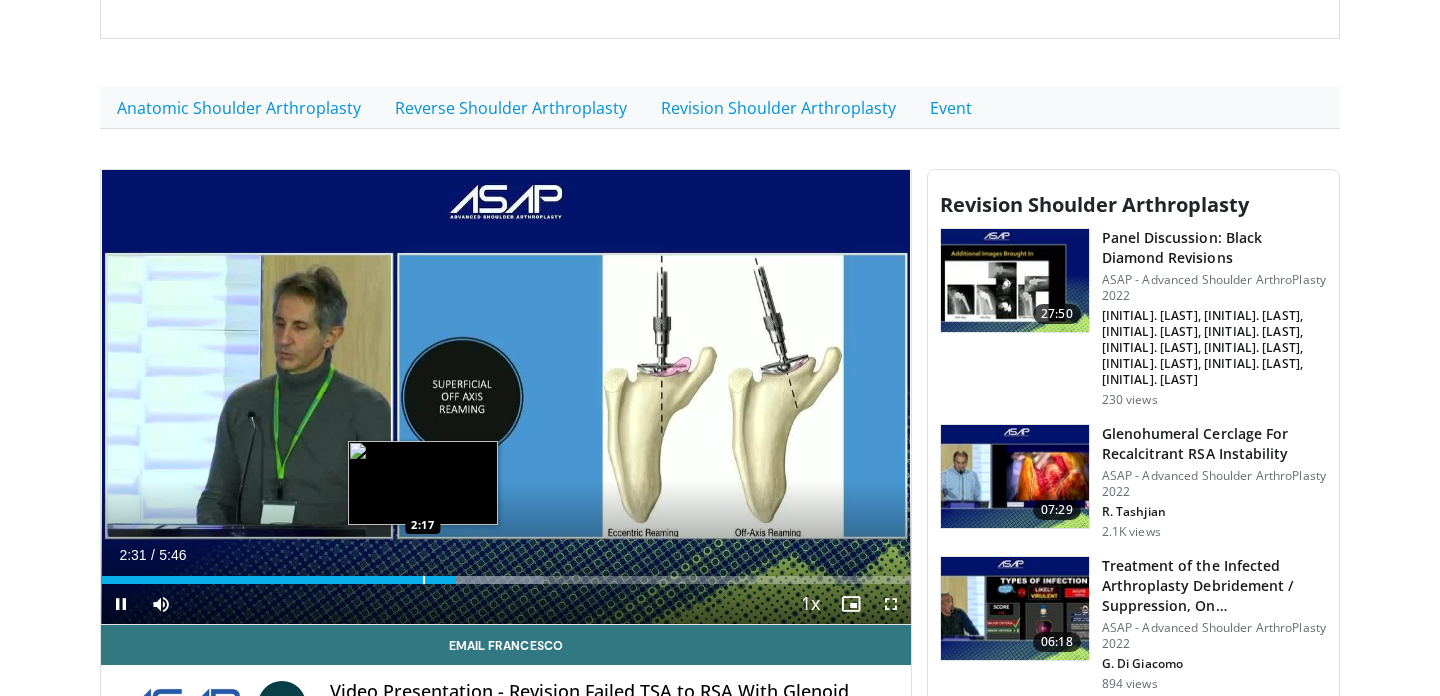 click at bounding box center (424, 580) 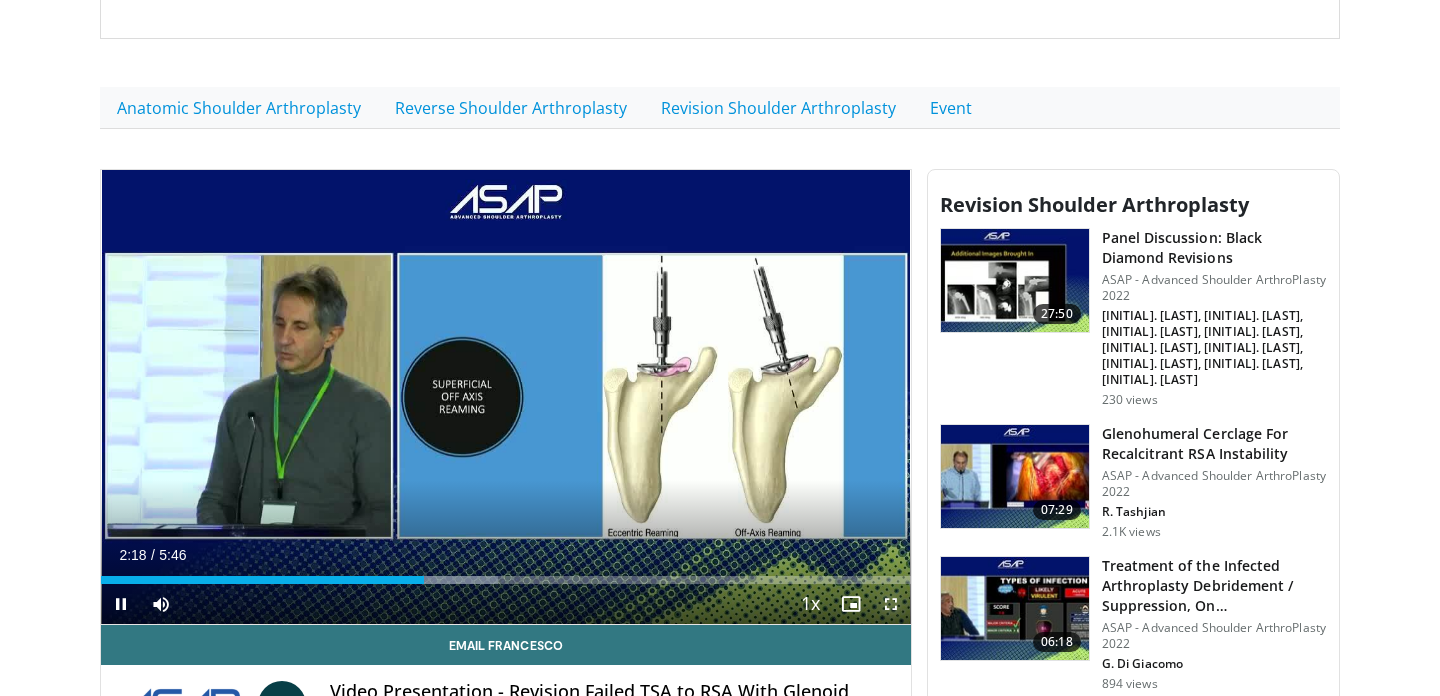 click at bounding box center [891, 604] 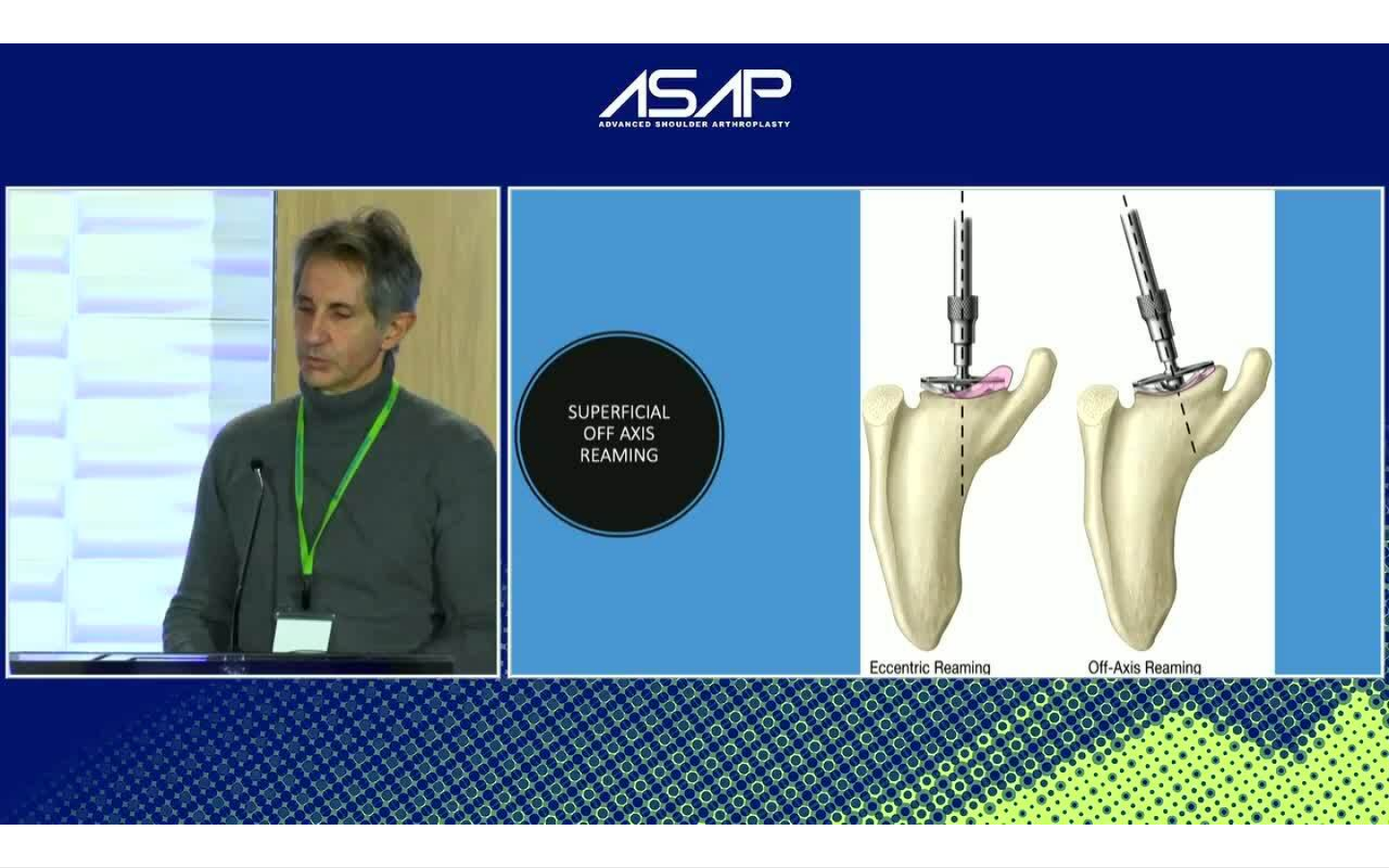 click on "10 seconds
Tap to unmute" at bounding box center [694, 433] 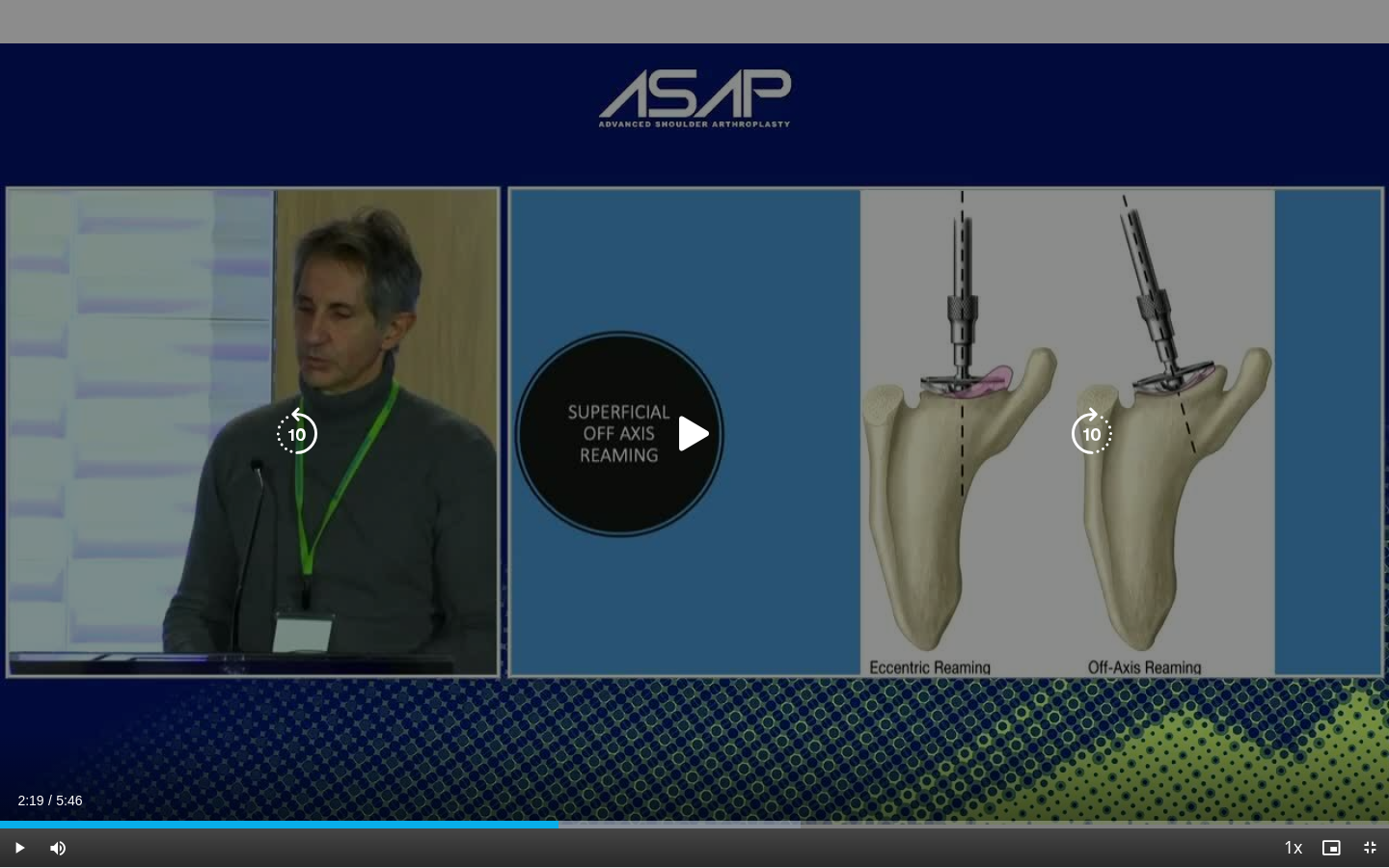 click at bounding box center [694, 434] 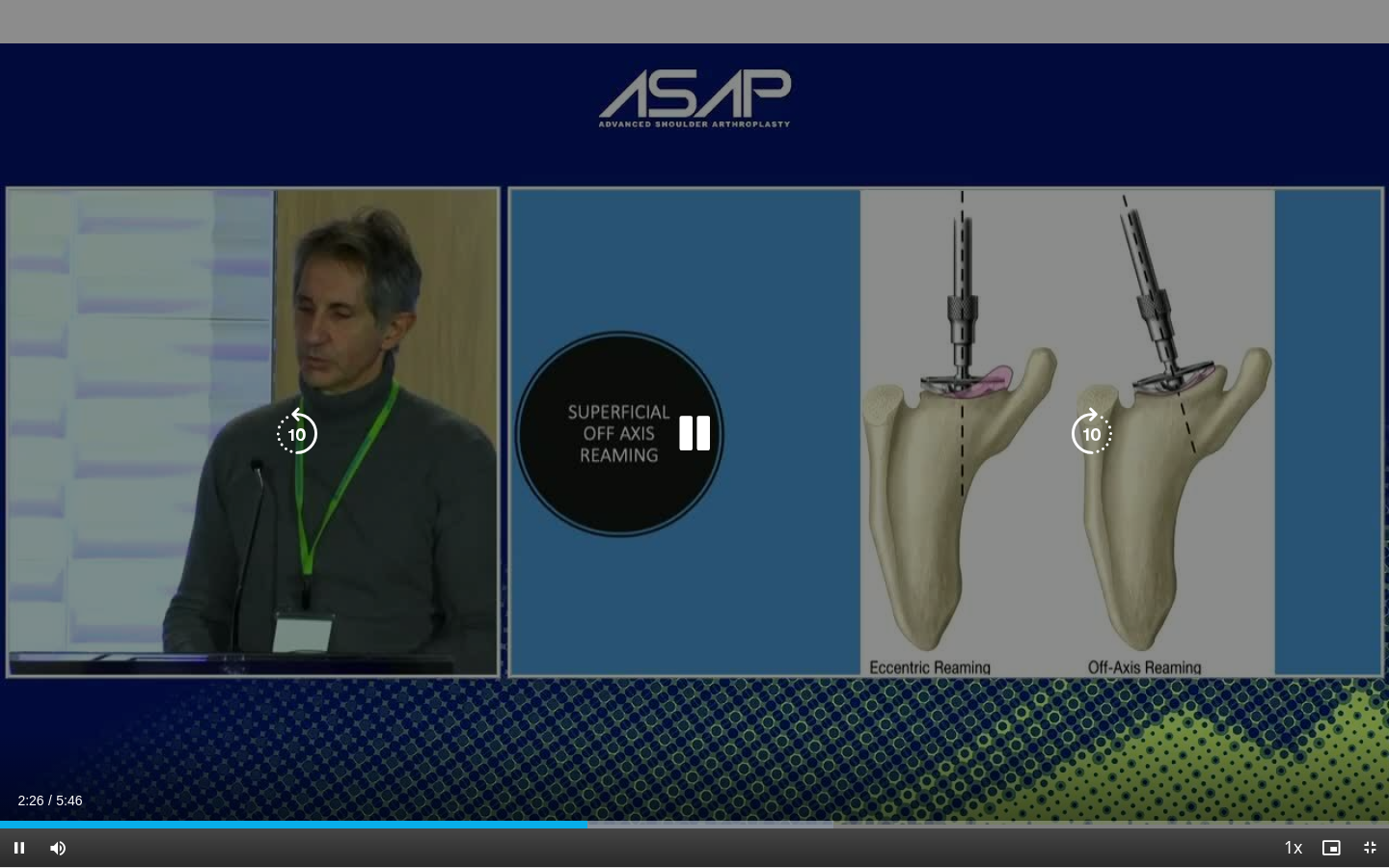 click on "10 seconds
Tap to unmute" at bounding box center [694, 433] 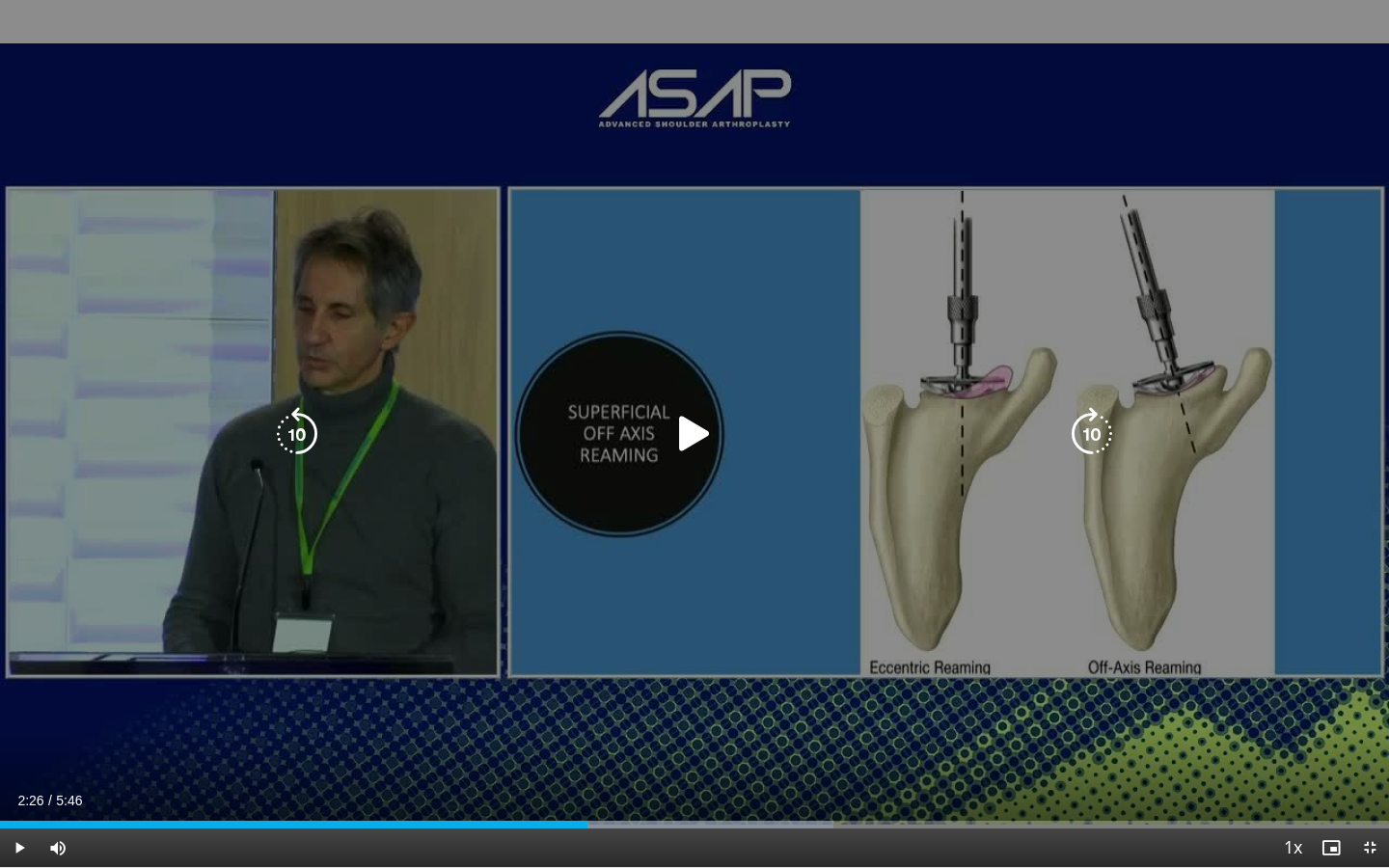 click on "10 seconds
Tap to unmute" at bounding box center [694, 433] 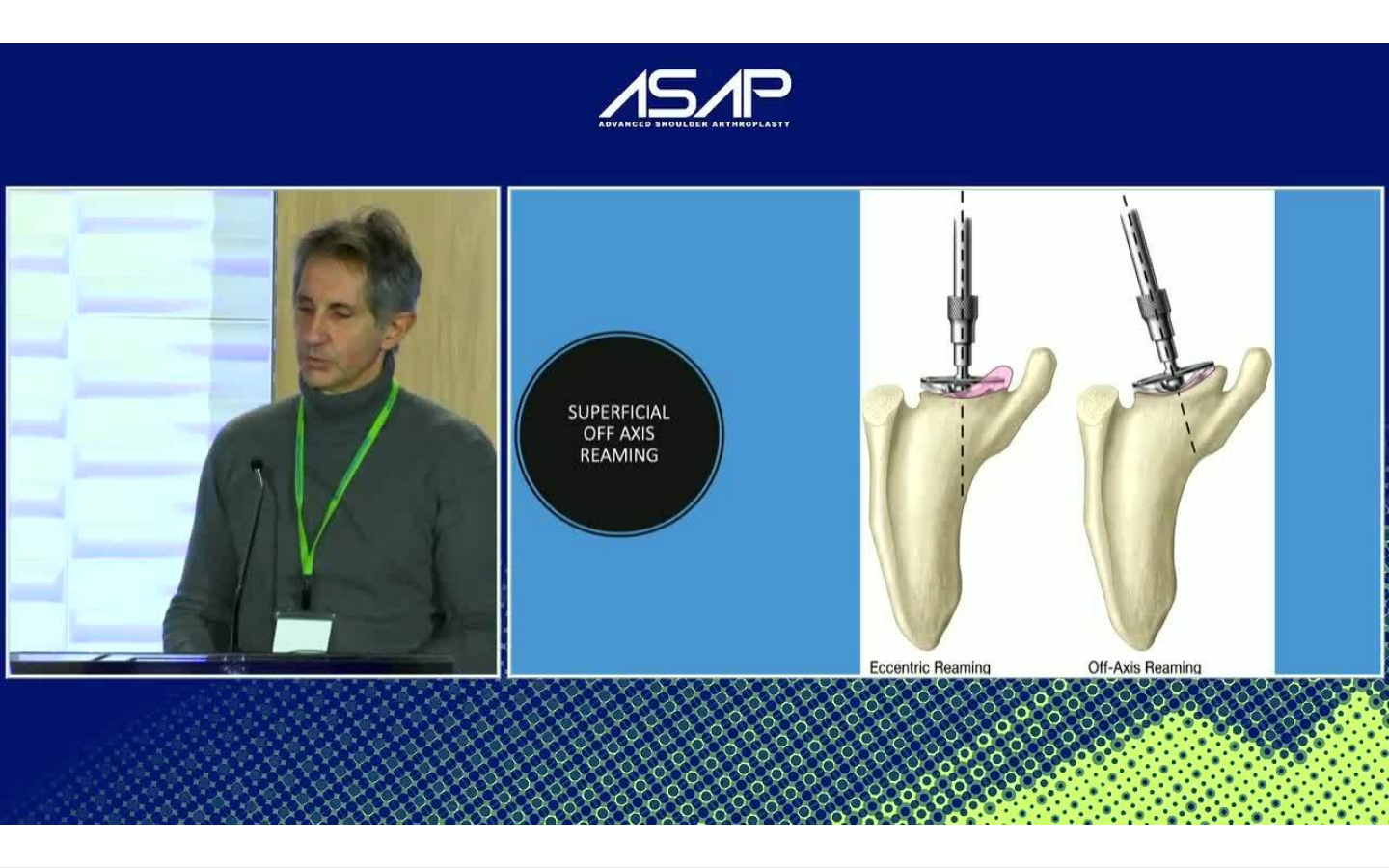 click on "10 seconds
Tap to unmute" at bounding box center (694, 433) 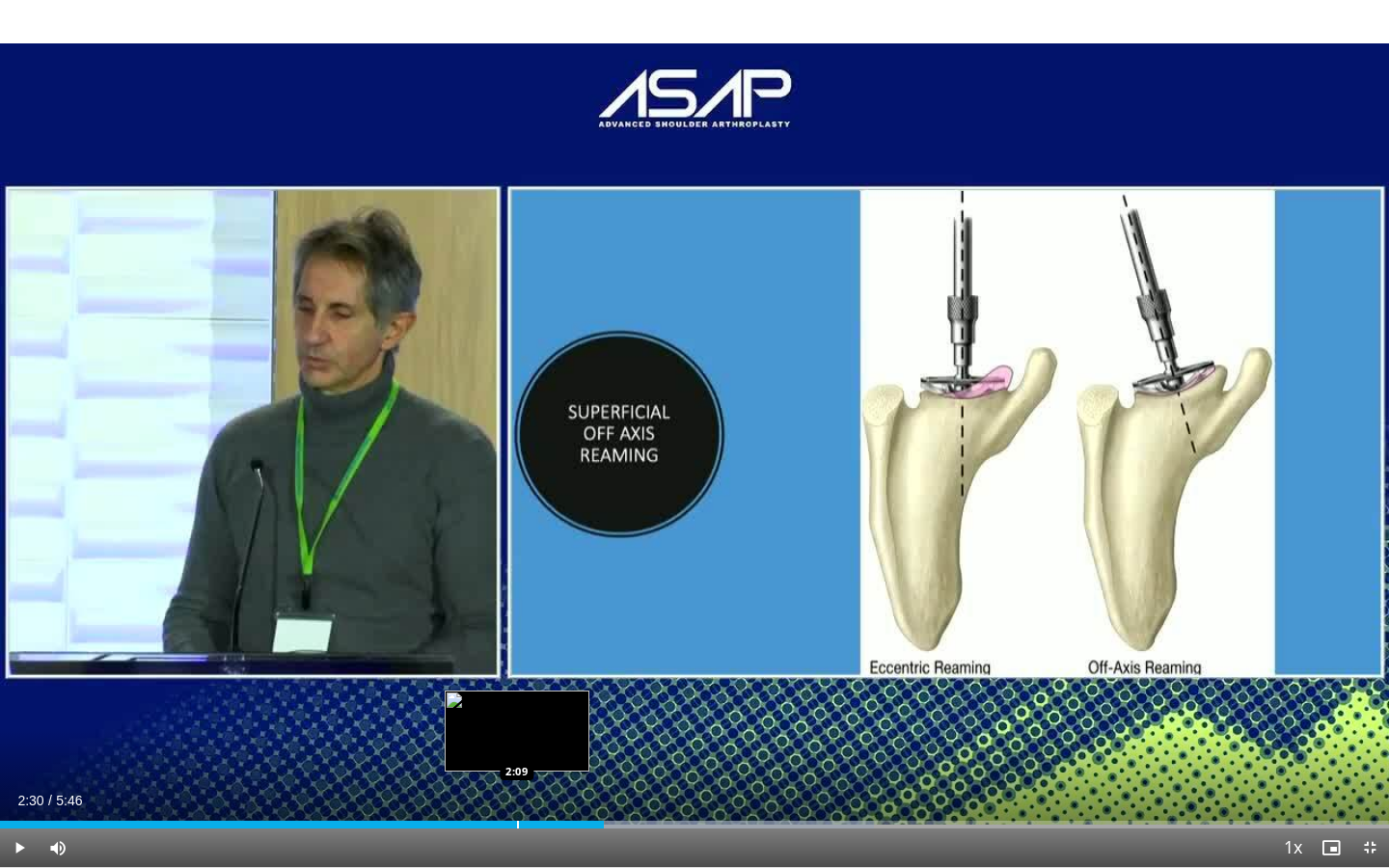 click on "Loaded :  62.89% 2:30 2:09" at bounding box center (694, 819) 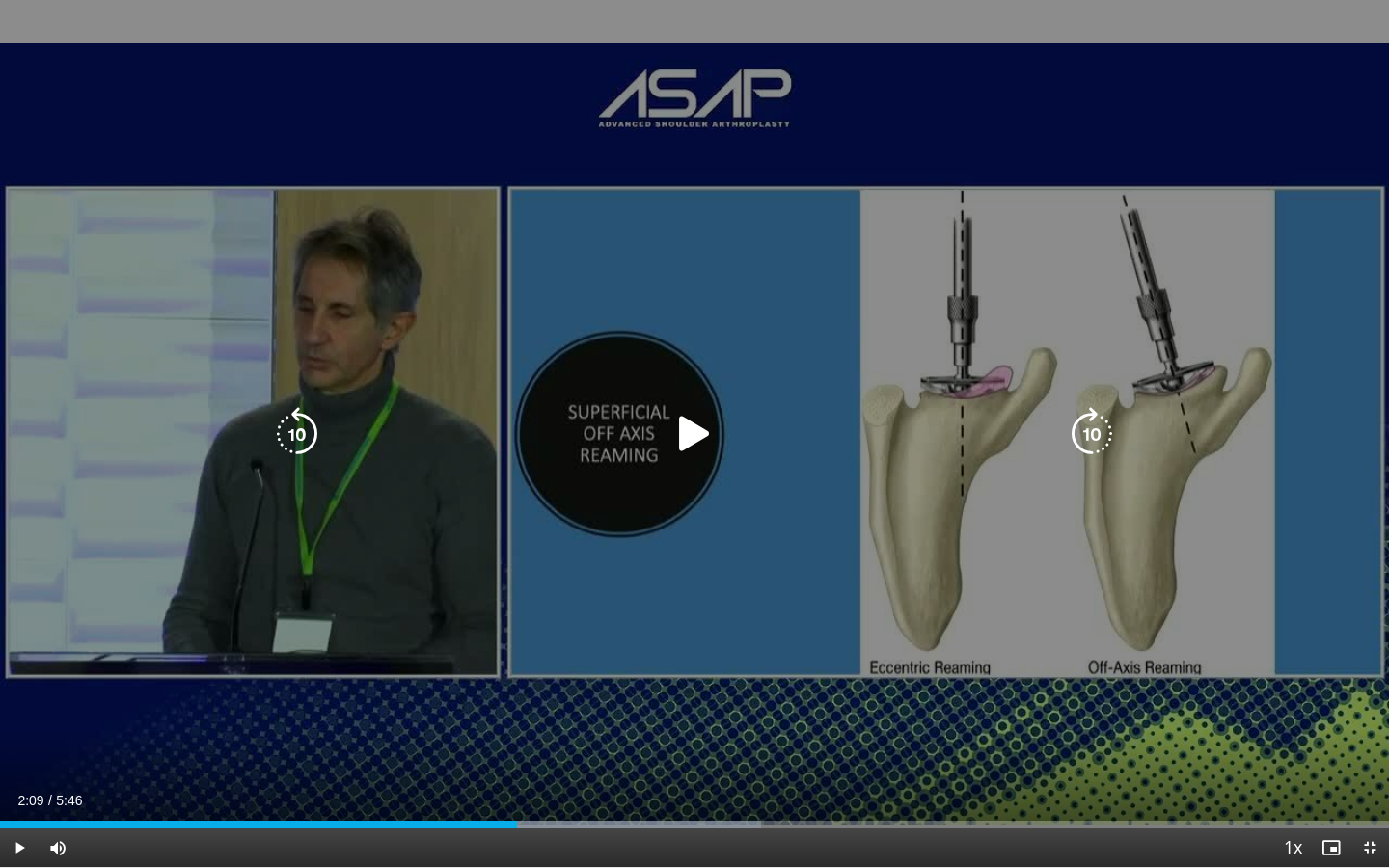 click at bounding box center (694, 434) 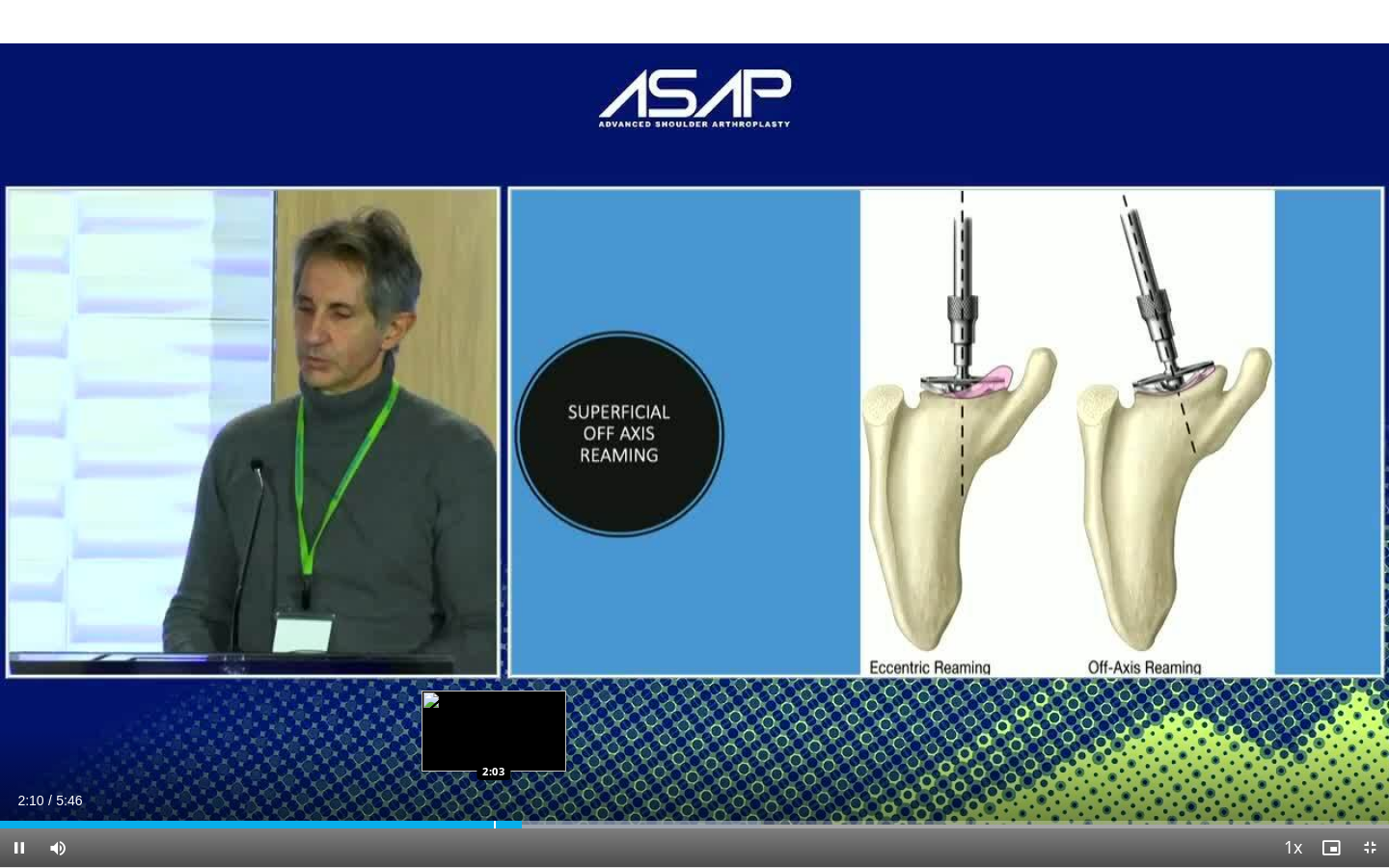 click on "Loaded :  54.77% 2:10 2:03" at bounding box center [694, 819] 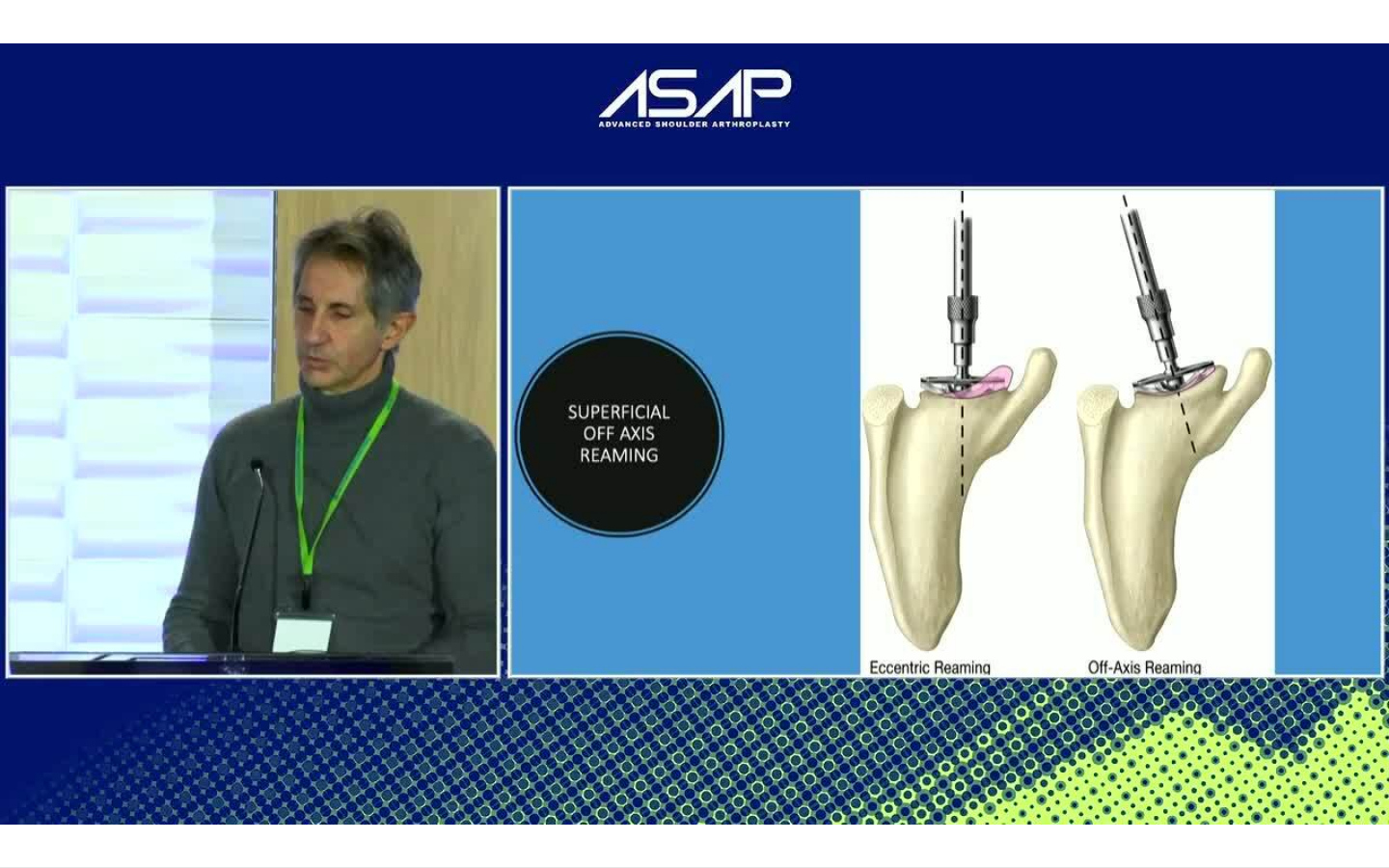 click on "10 seconds
Tap to unmute" at bounding box center (694, 433) 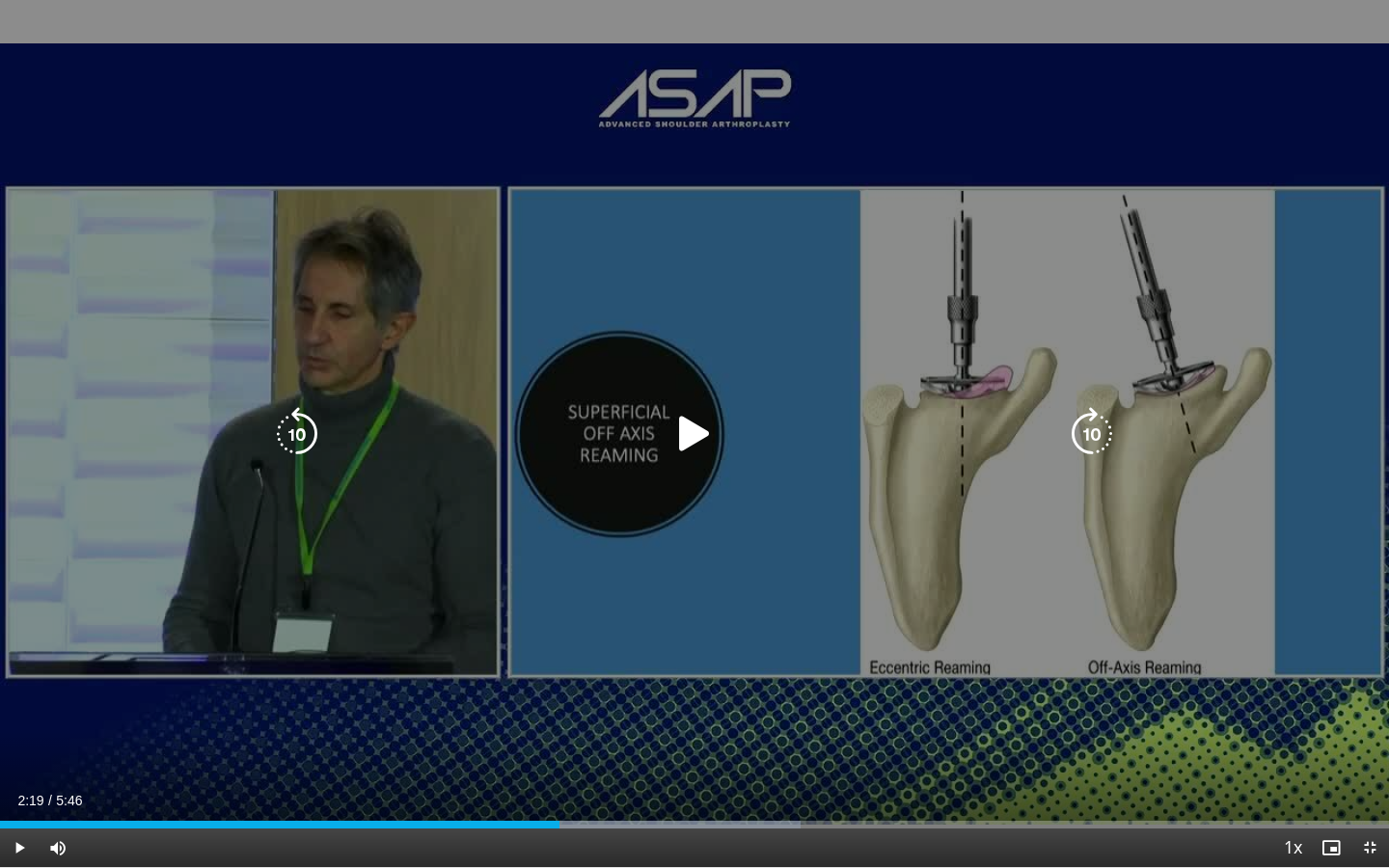 click on "10 seconds
Tap to unmute" at bounding box center [694, 433] 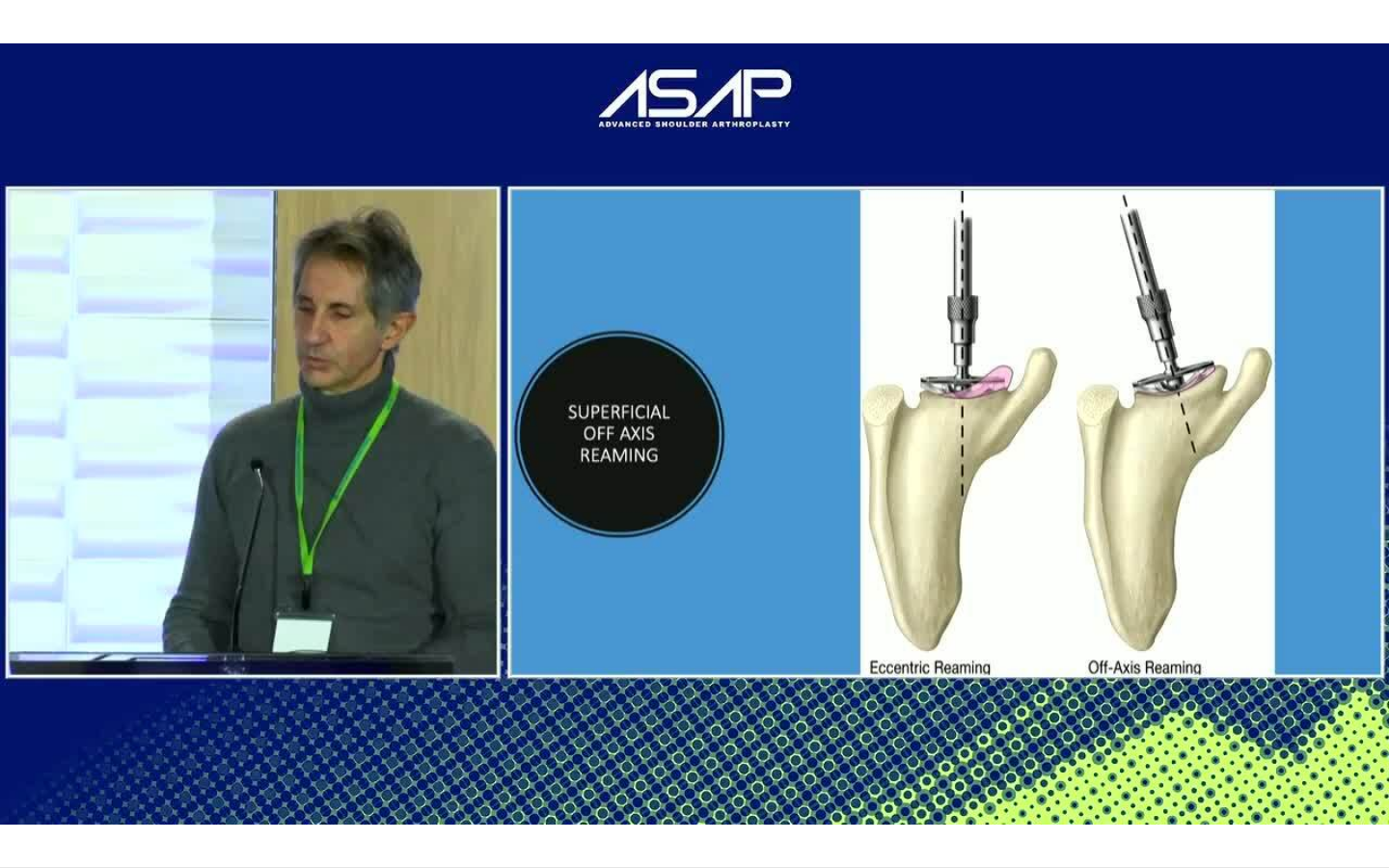 click on "10 seconds
Tap to unmute" at bounding box center [694, 433] 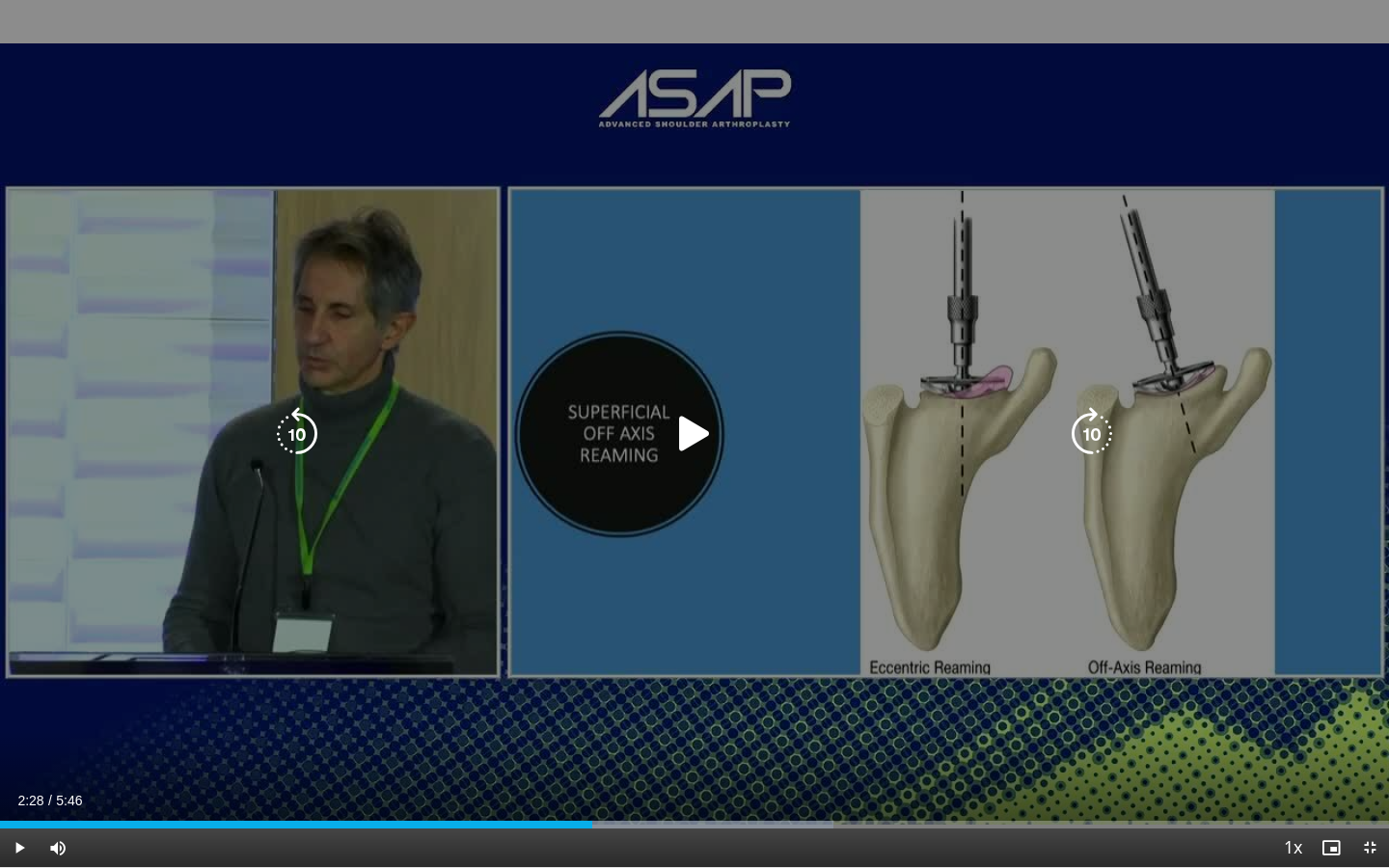 click at bounding box center (694, 434) 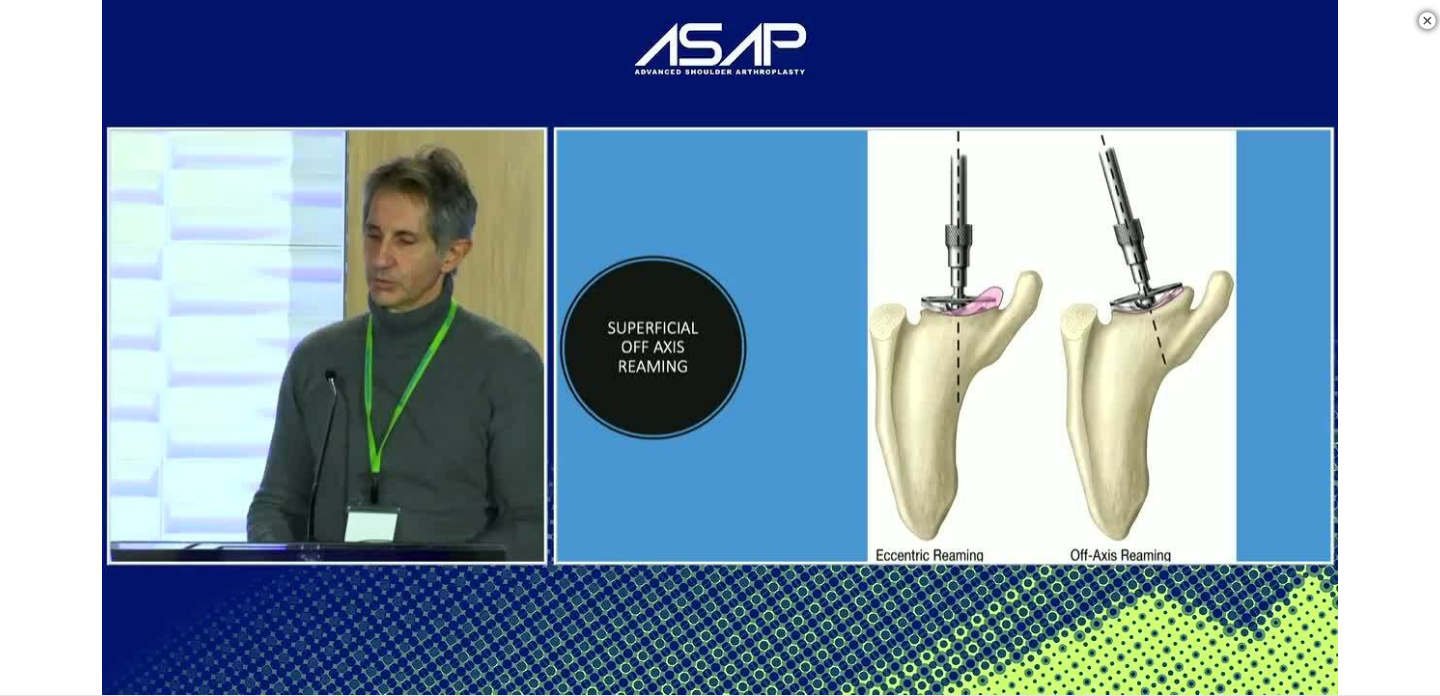 scroll, scrollTop: 4933, scrollLeft: 0, axis: vertical 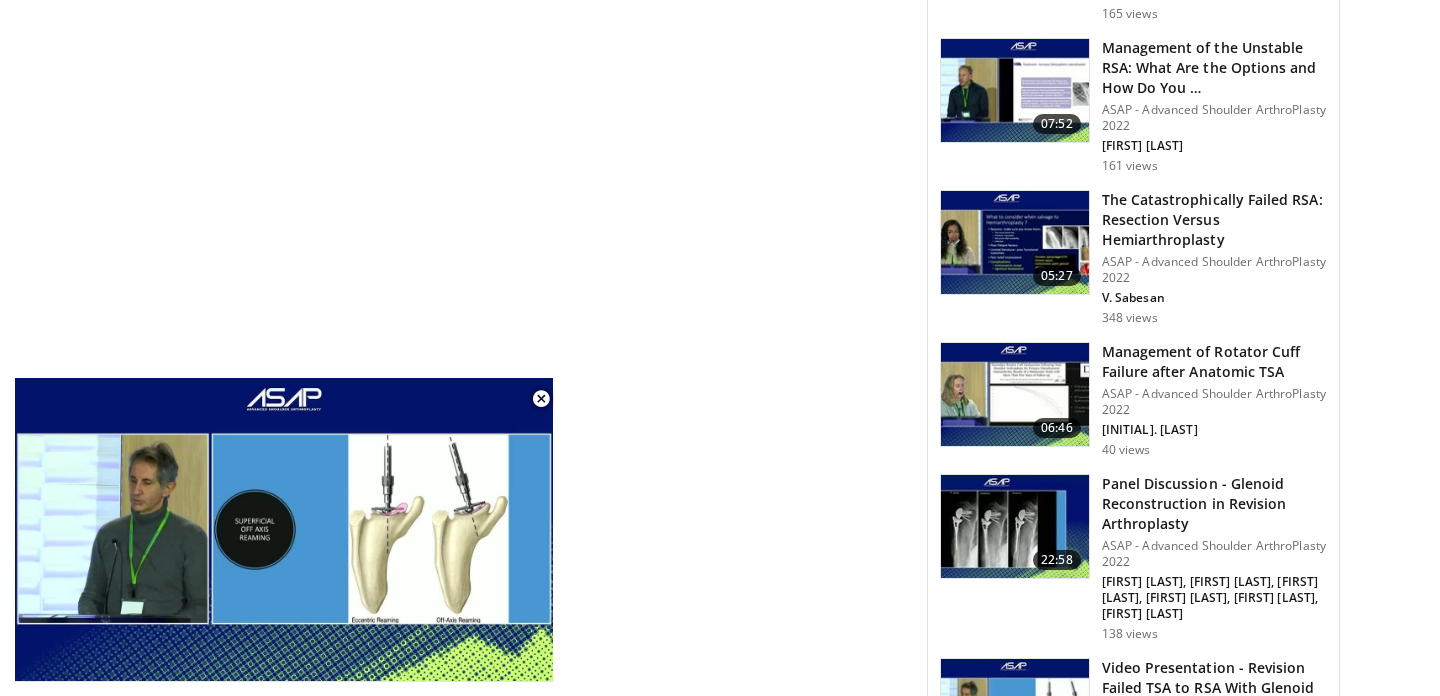 click on "Management of Rotator Cuff Failure after Anatomic TSA" at bounding box center (1214, 362) 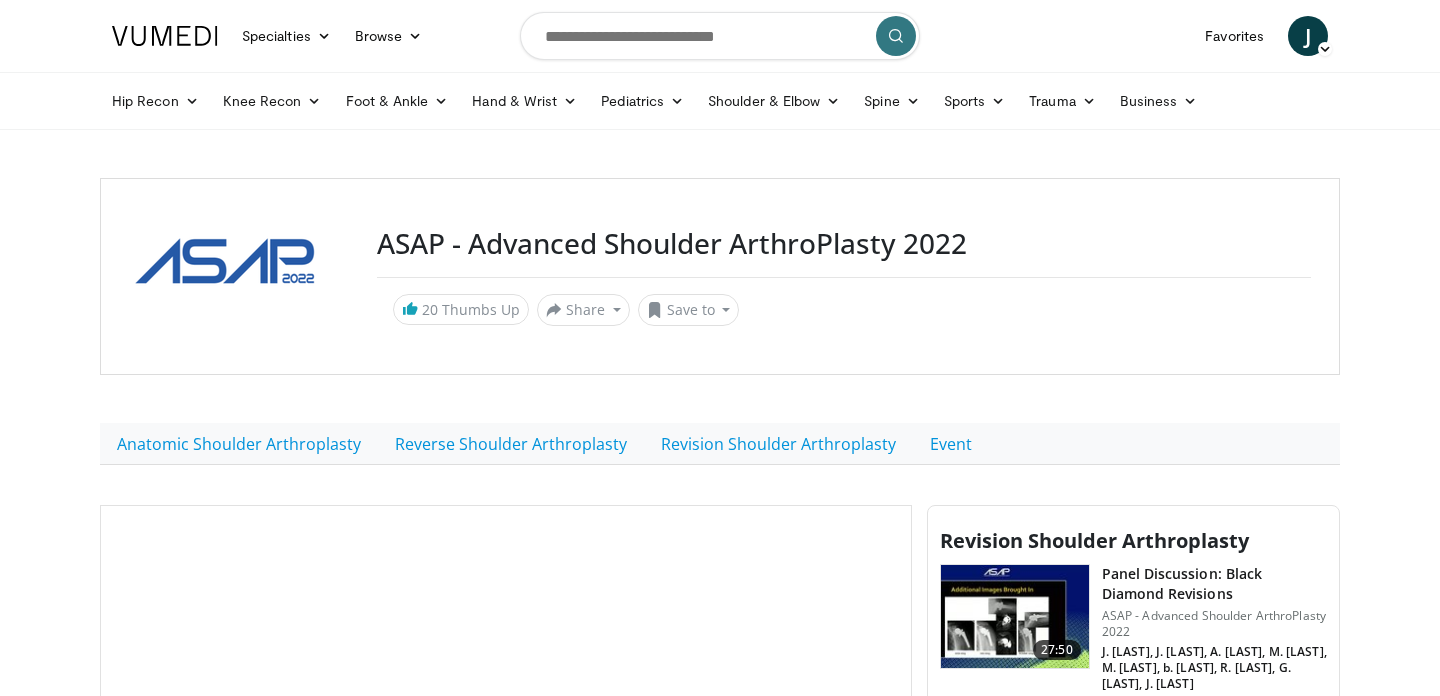 scroll, scrollTop: 0, scrollLeft: 0, axis: both 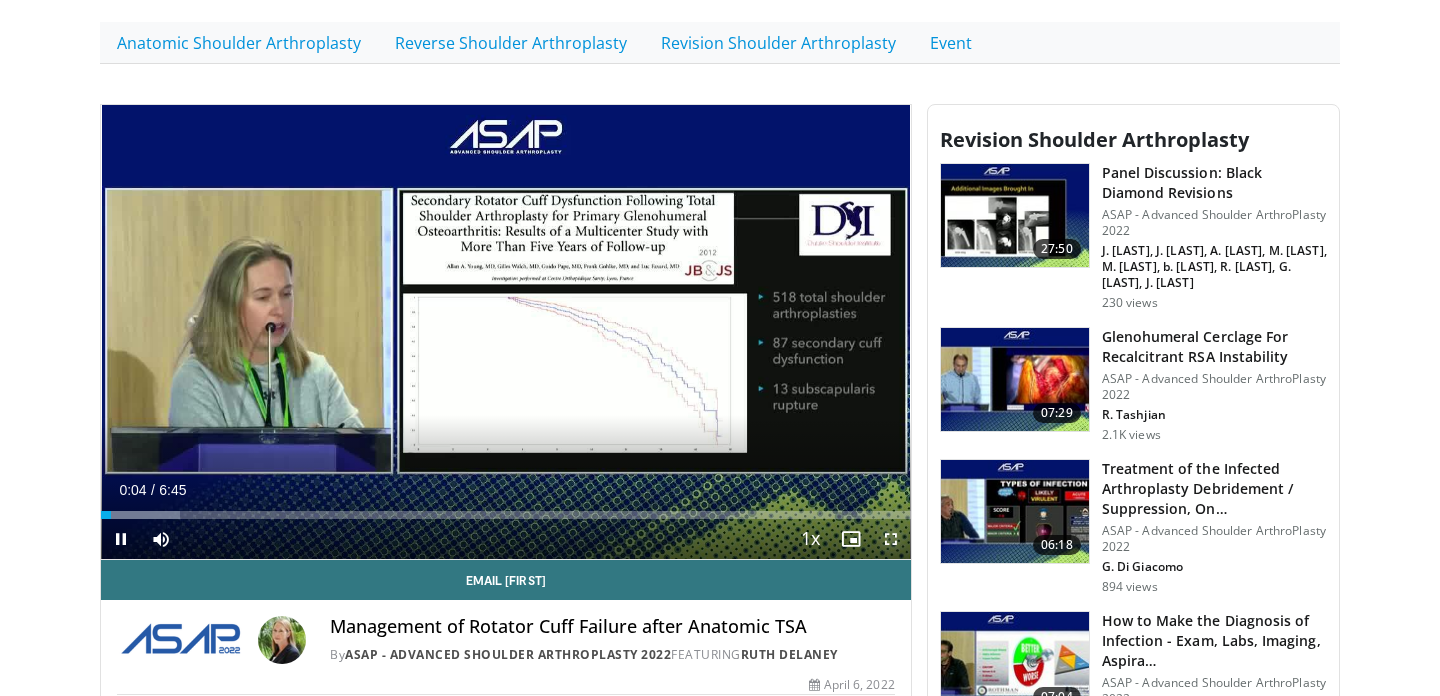 click at bounding box center (891, 539) 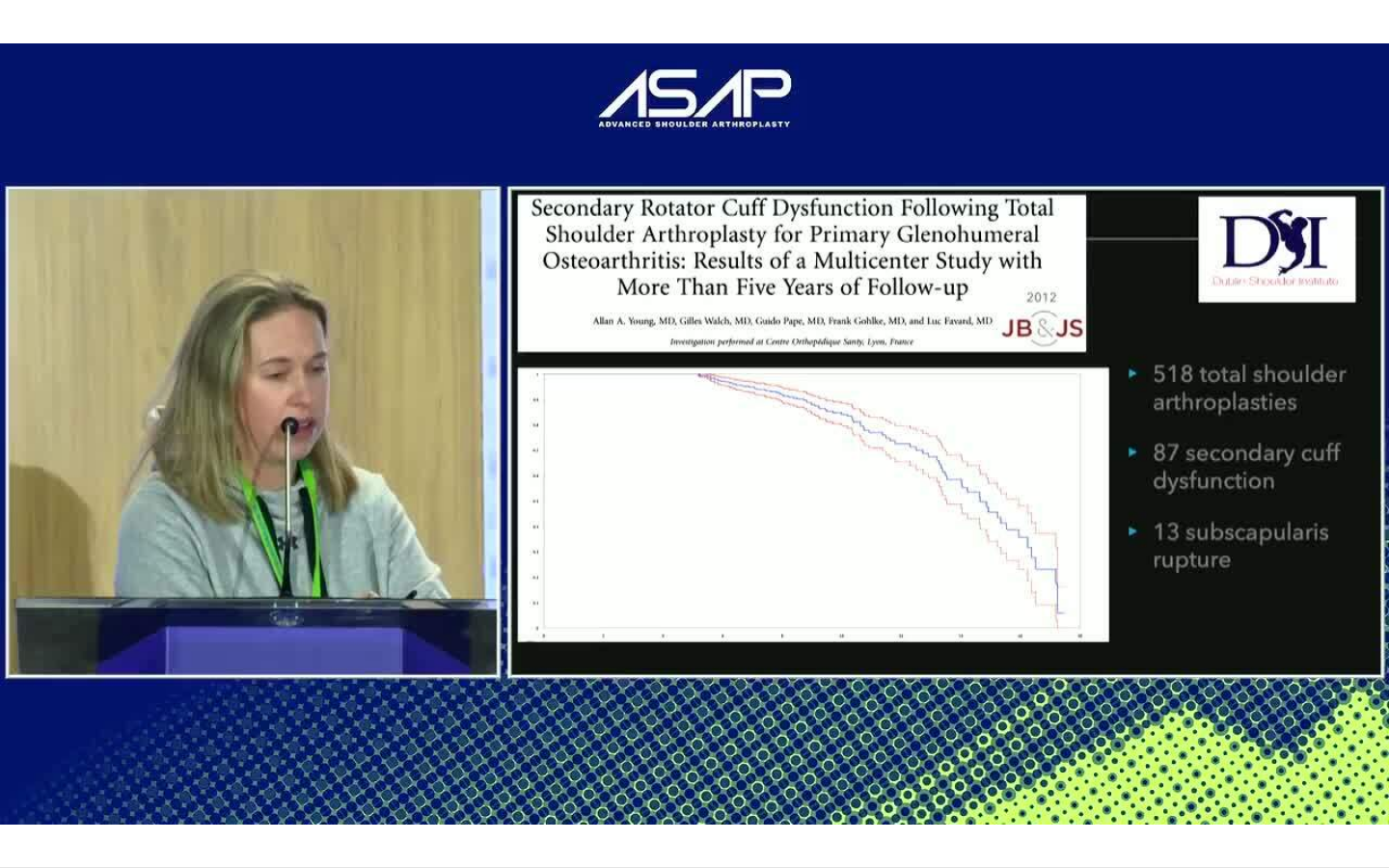 click on "10 seconds
Tap to unmute" at bounding box center (694, 433) 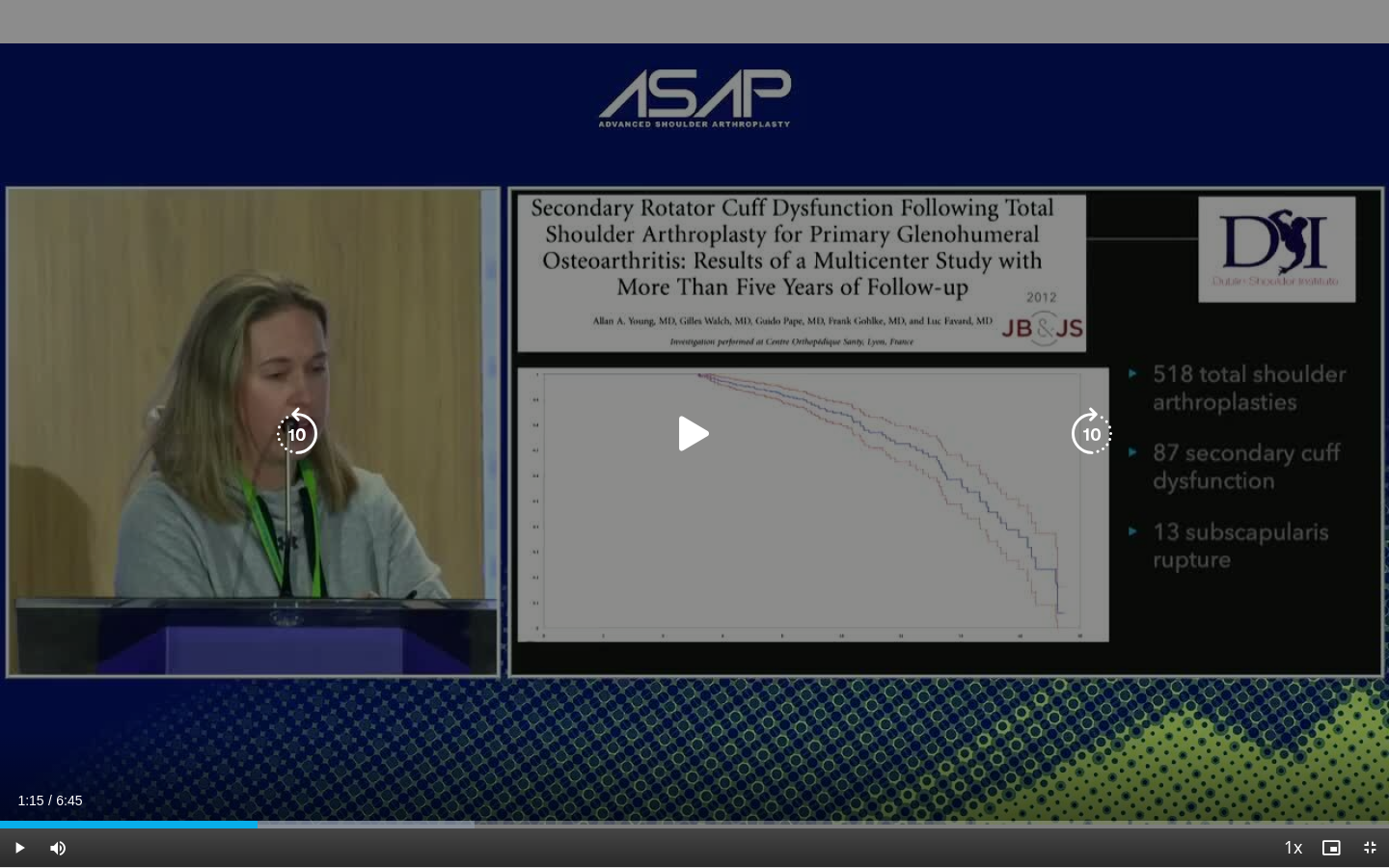 click on "10 seconds
Tap to unmute" at bounding box center (694, 433) 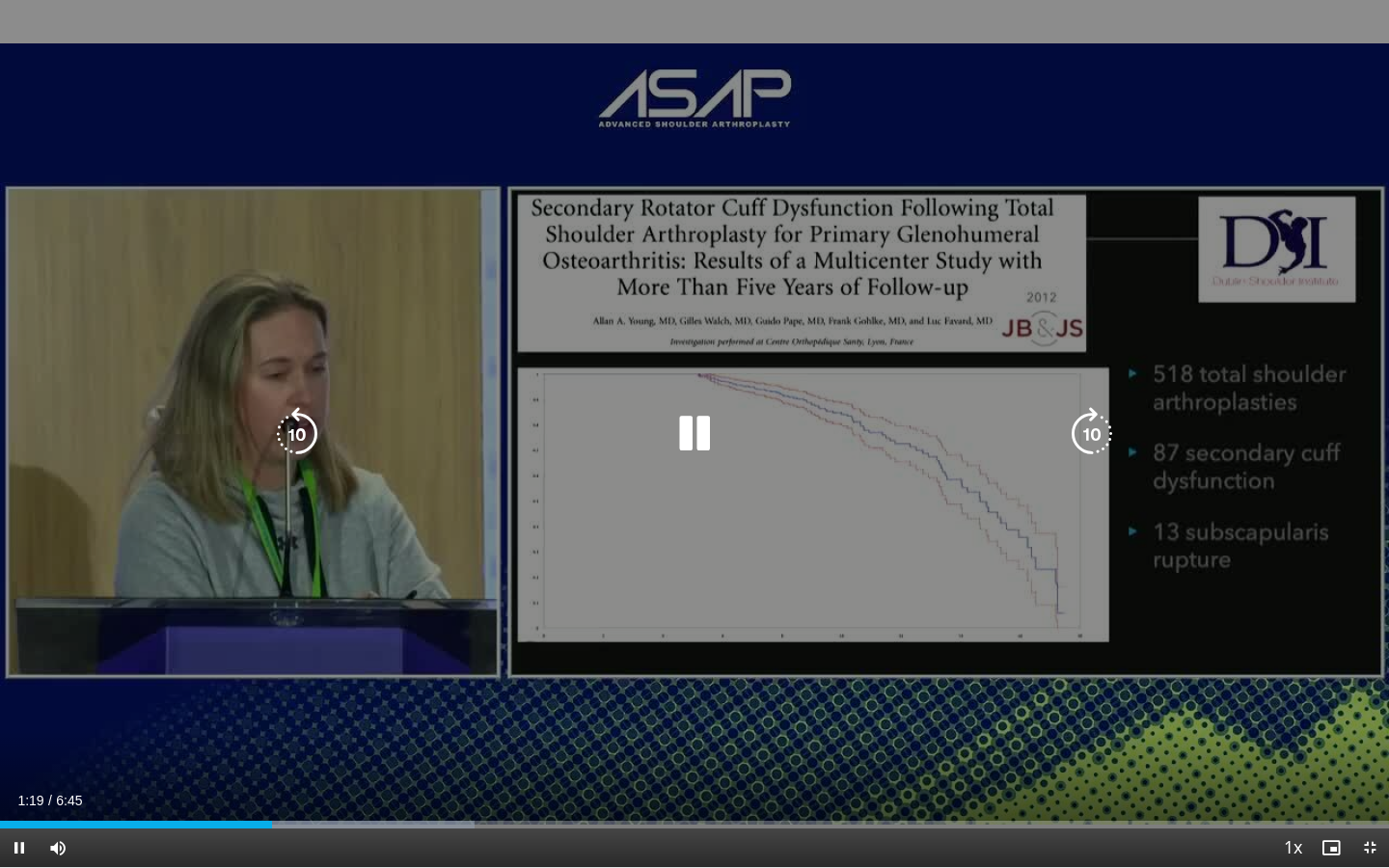 click on "10 seconds
Tap to unmute" at bounding box center [694, 433] 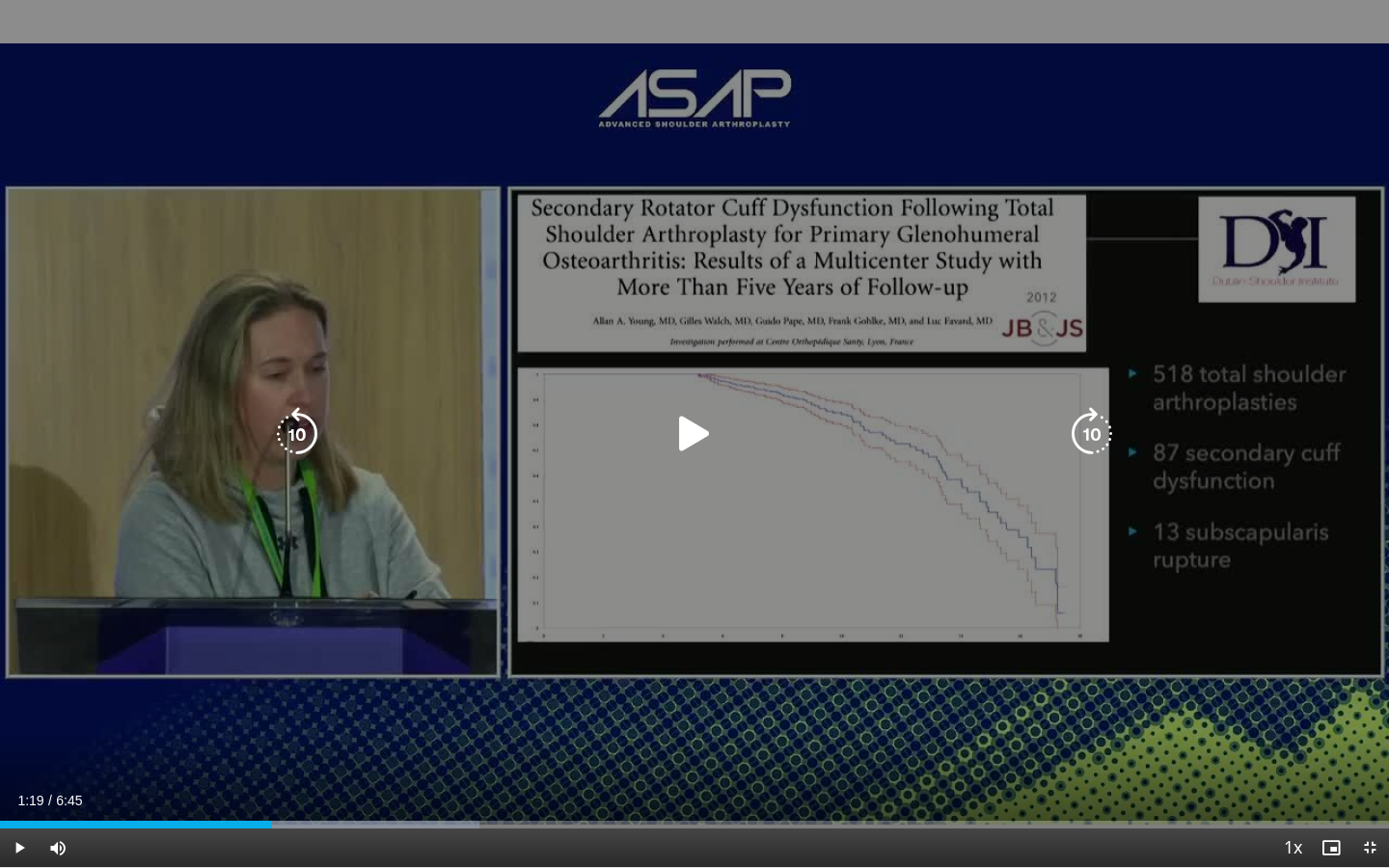 click at bounding box center [694, 434] 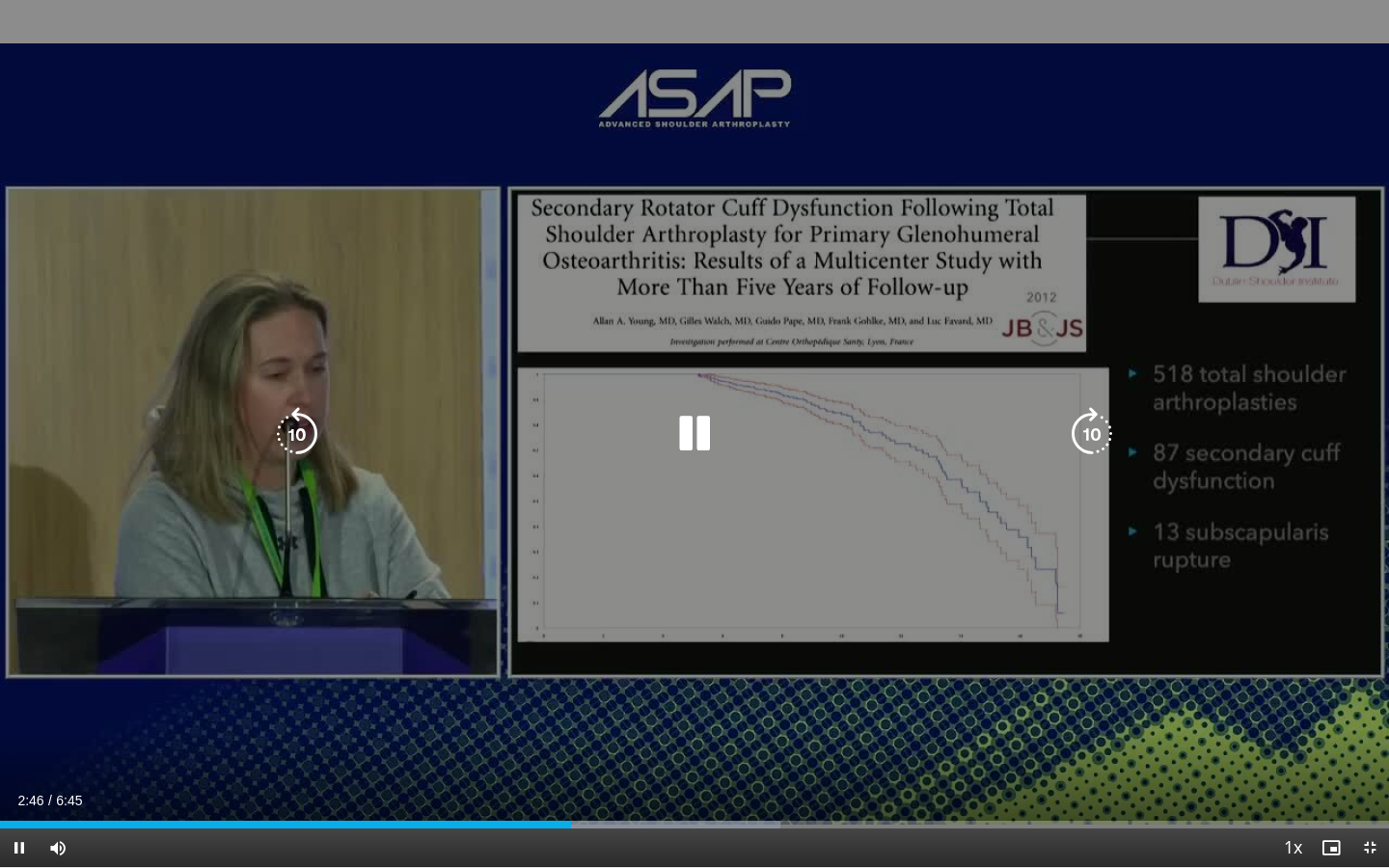 click on "10 seconds
Tap to unmute" at bounding box center (694, 433) 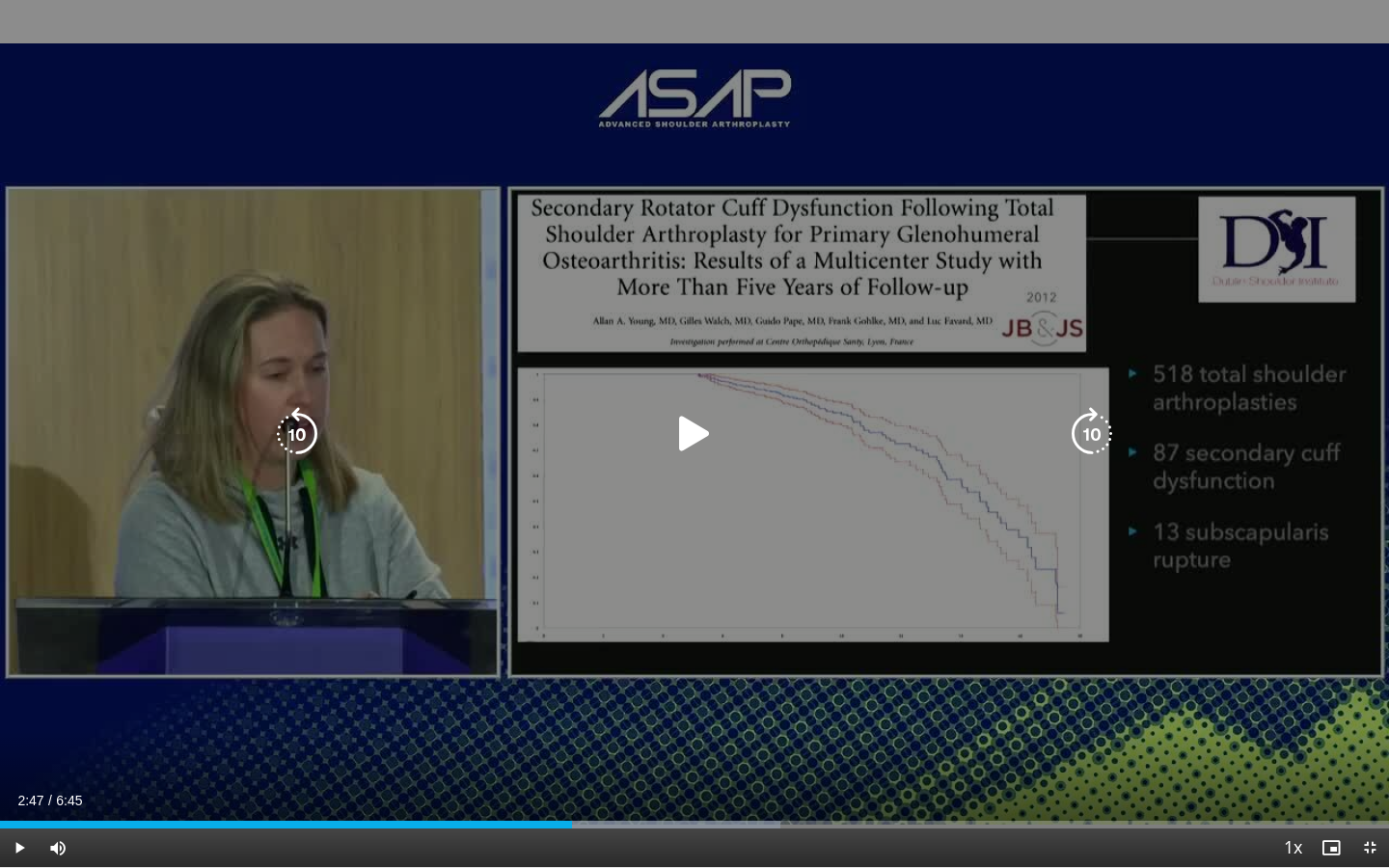 click on "10 seconds
Tap to unmute" at bounding box center [694, 433] 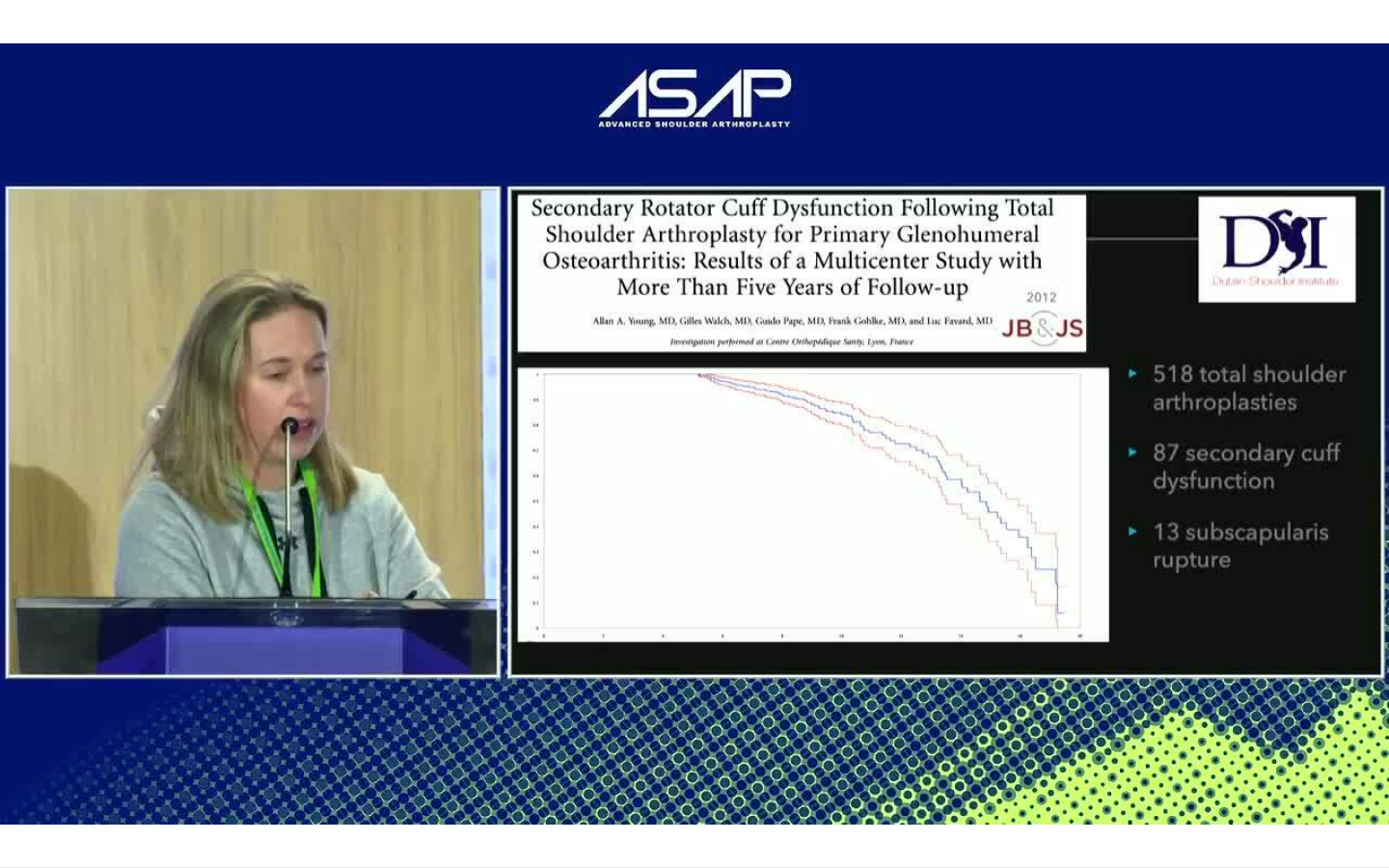 click on "10 seconds
Tap to unmute" at bounding box center (694, 433) 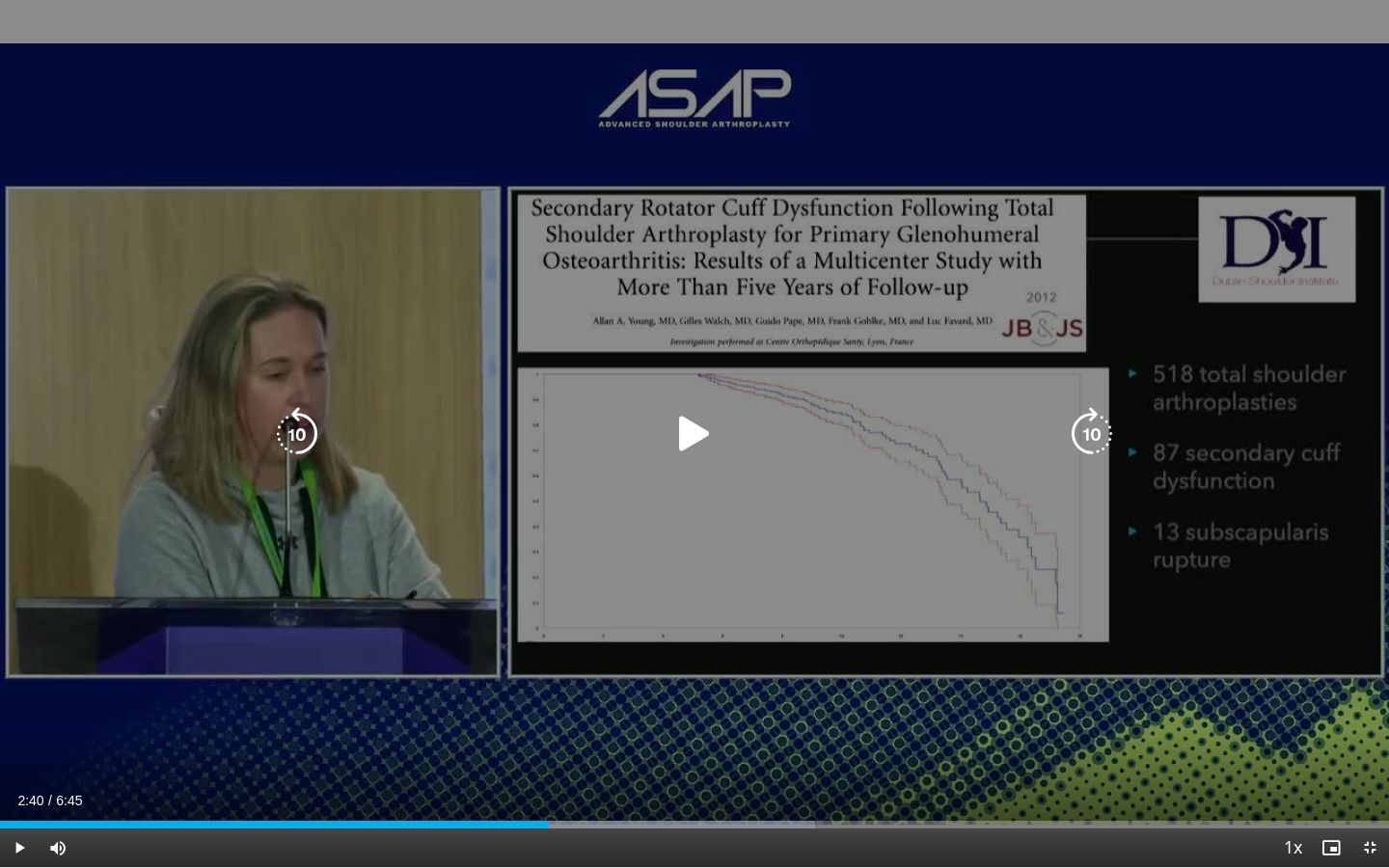 click on "10 seconds
Tap to unmute" at bounding box center [694, 433] 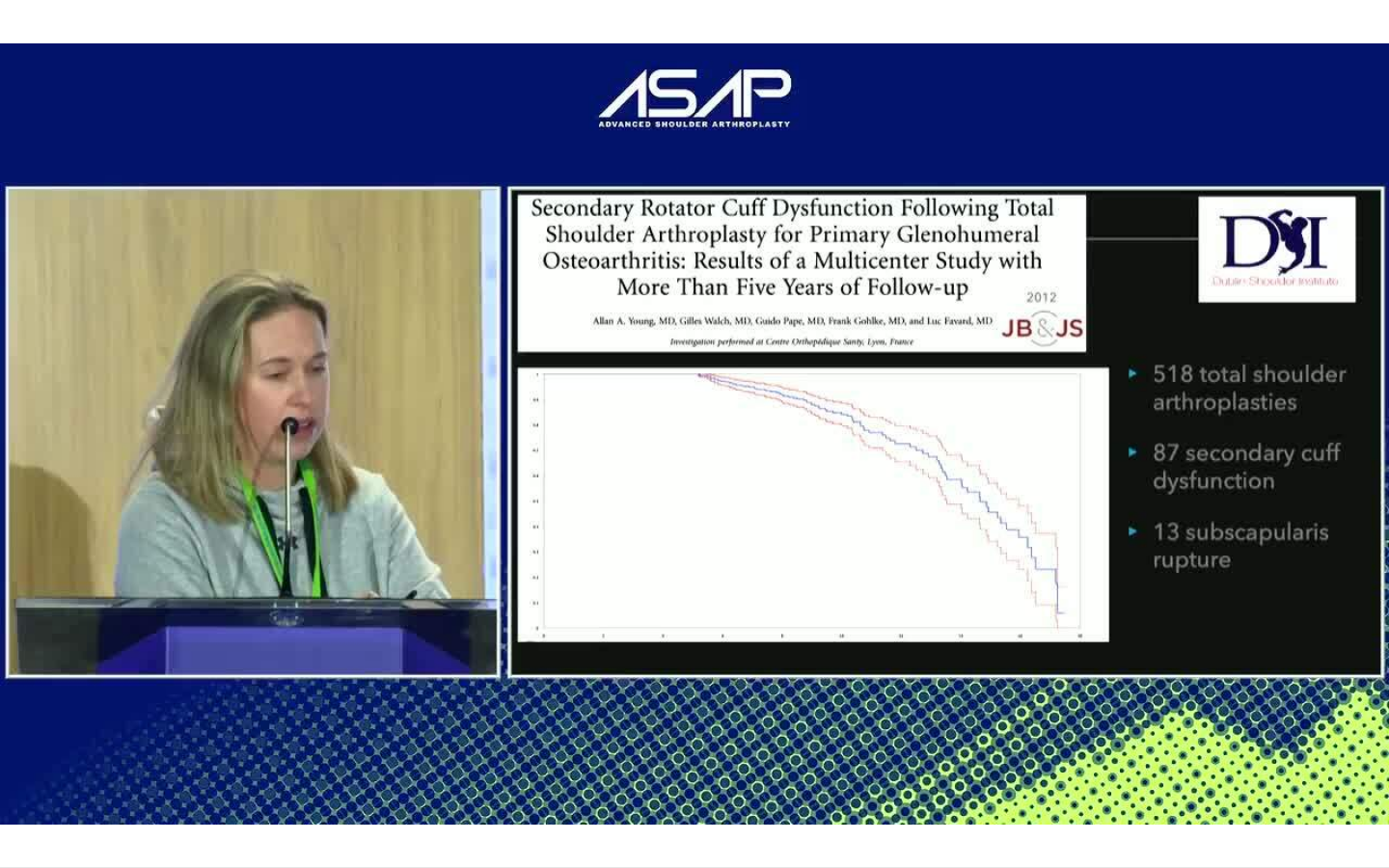 click on "**********" at bounding box center (694, 434) 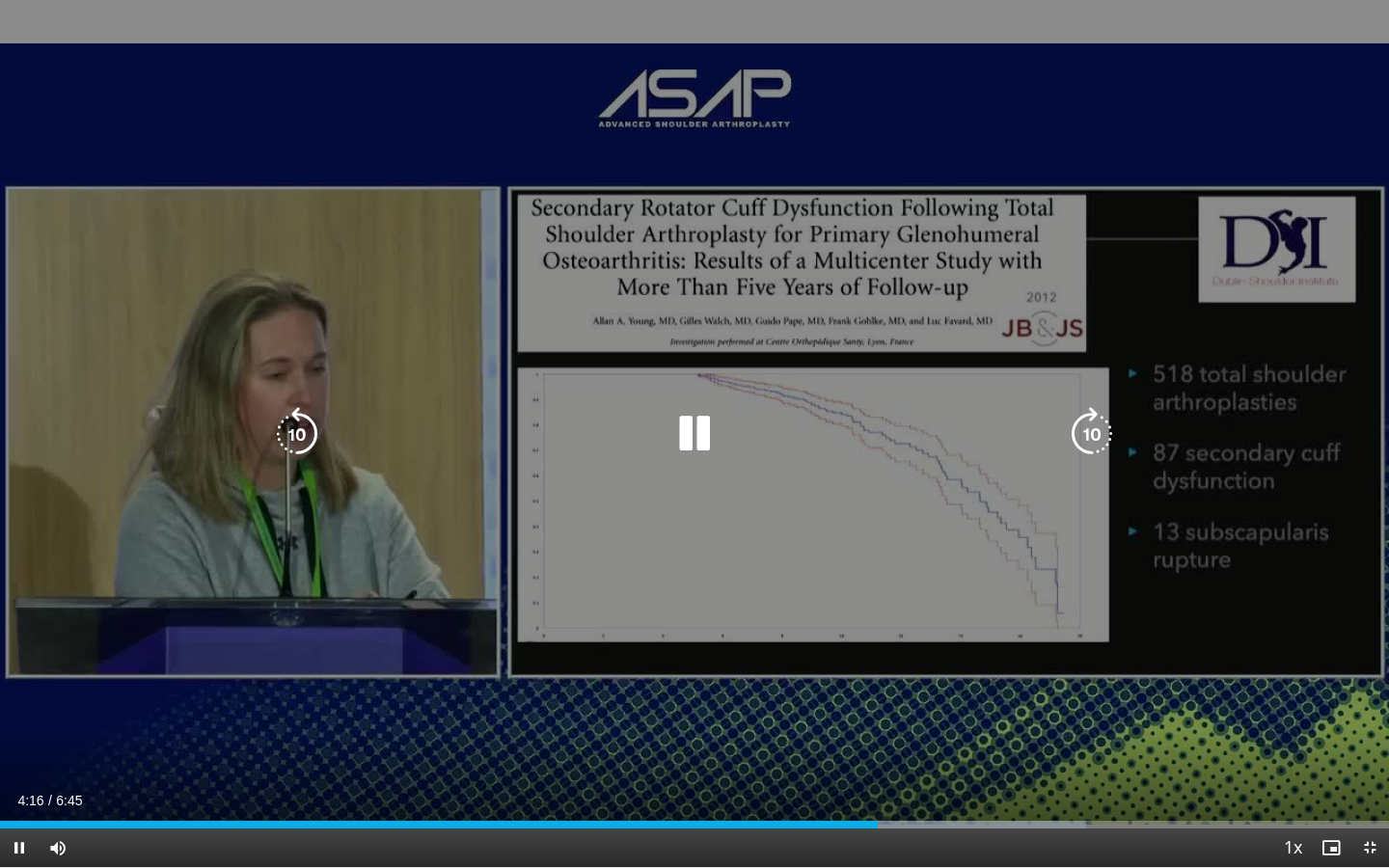click on "10 seconds
Tap to unmute" at bounding box center [694, 433] 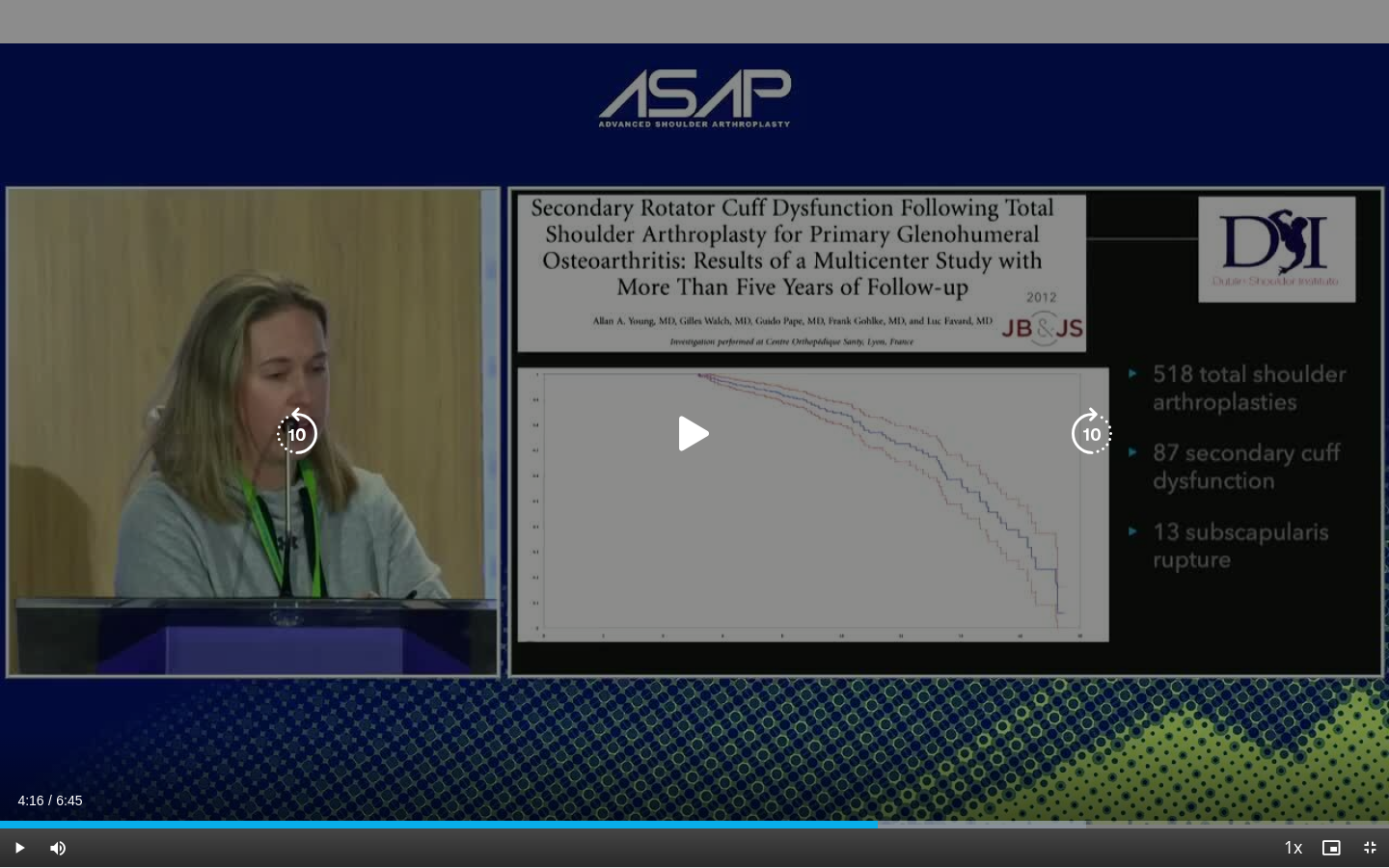 click on "10 seconds
Tap to unmute" at bounding box center (694, 433) 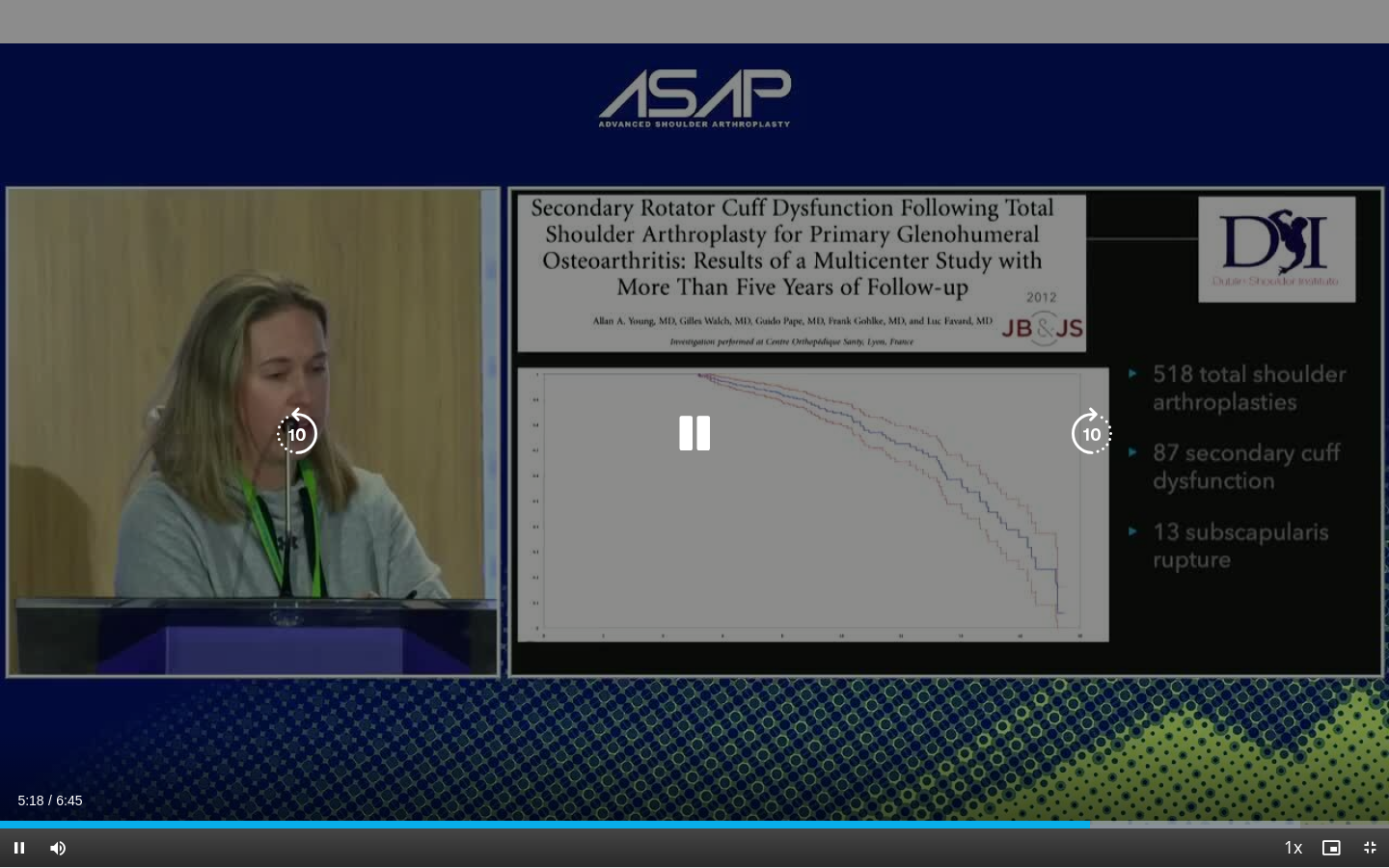 click on "10 seconds
Tap to unmute" at bounding box center [694, 433] 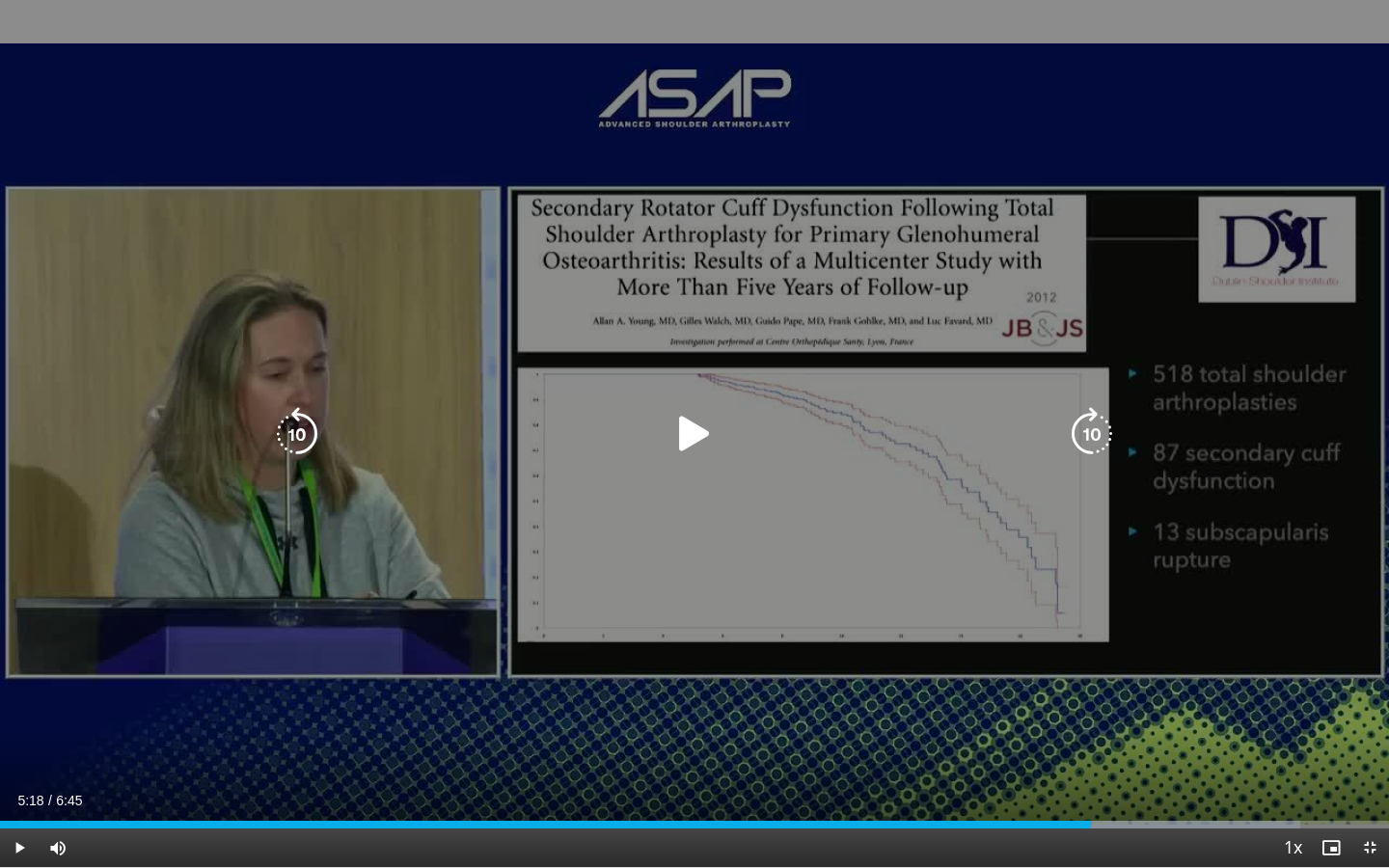 click on "10 seconds
Tap to unmute" at bounding box center [694, 433] 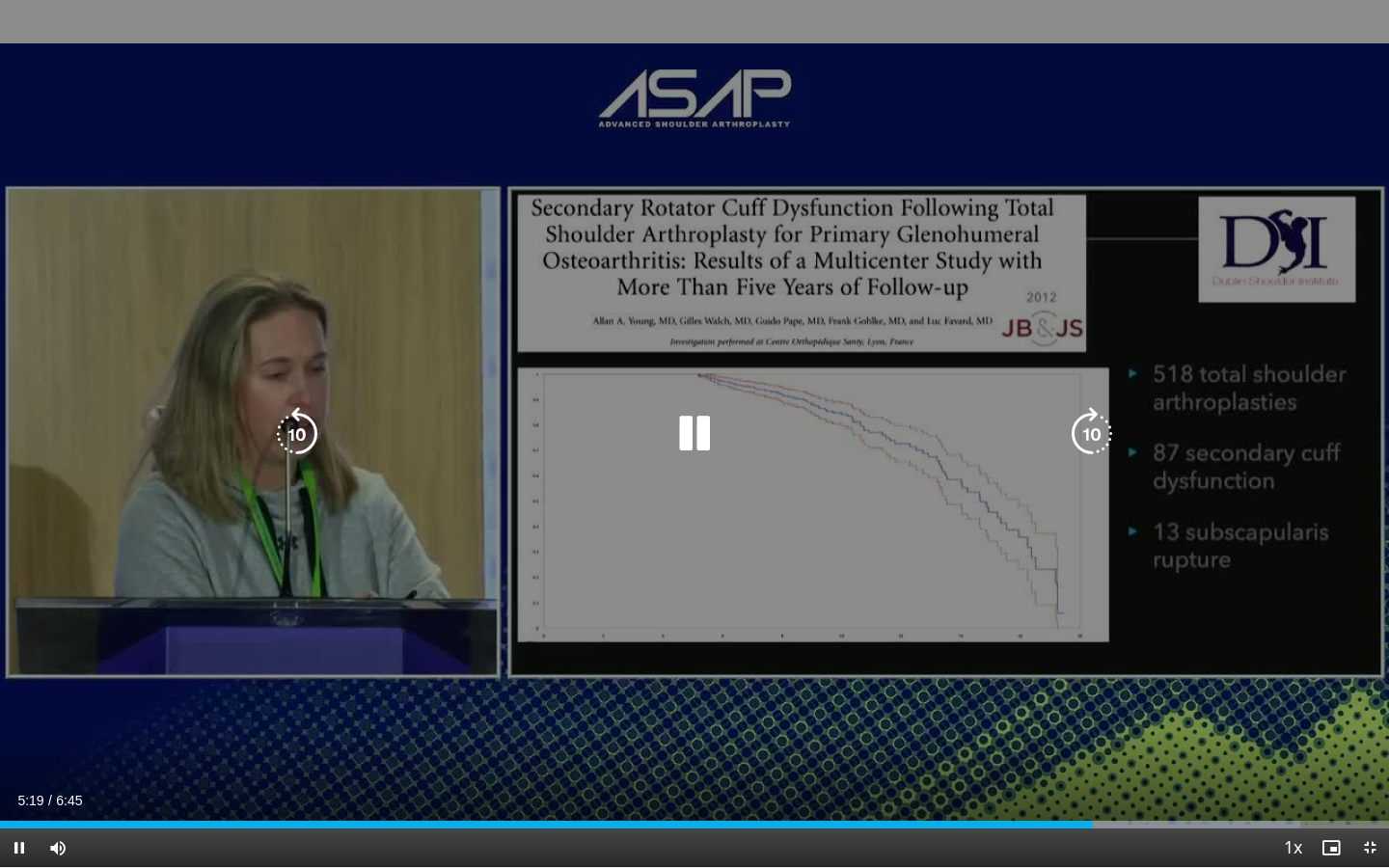 click on "10 seconds
Tap to unmute" at bounding box center [694, 433] 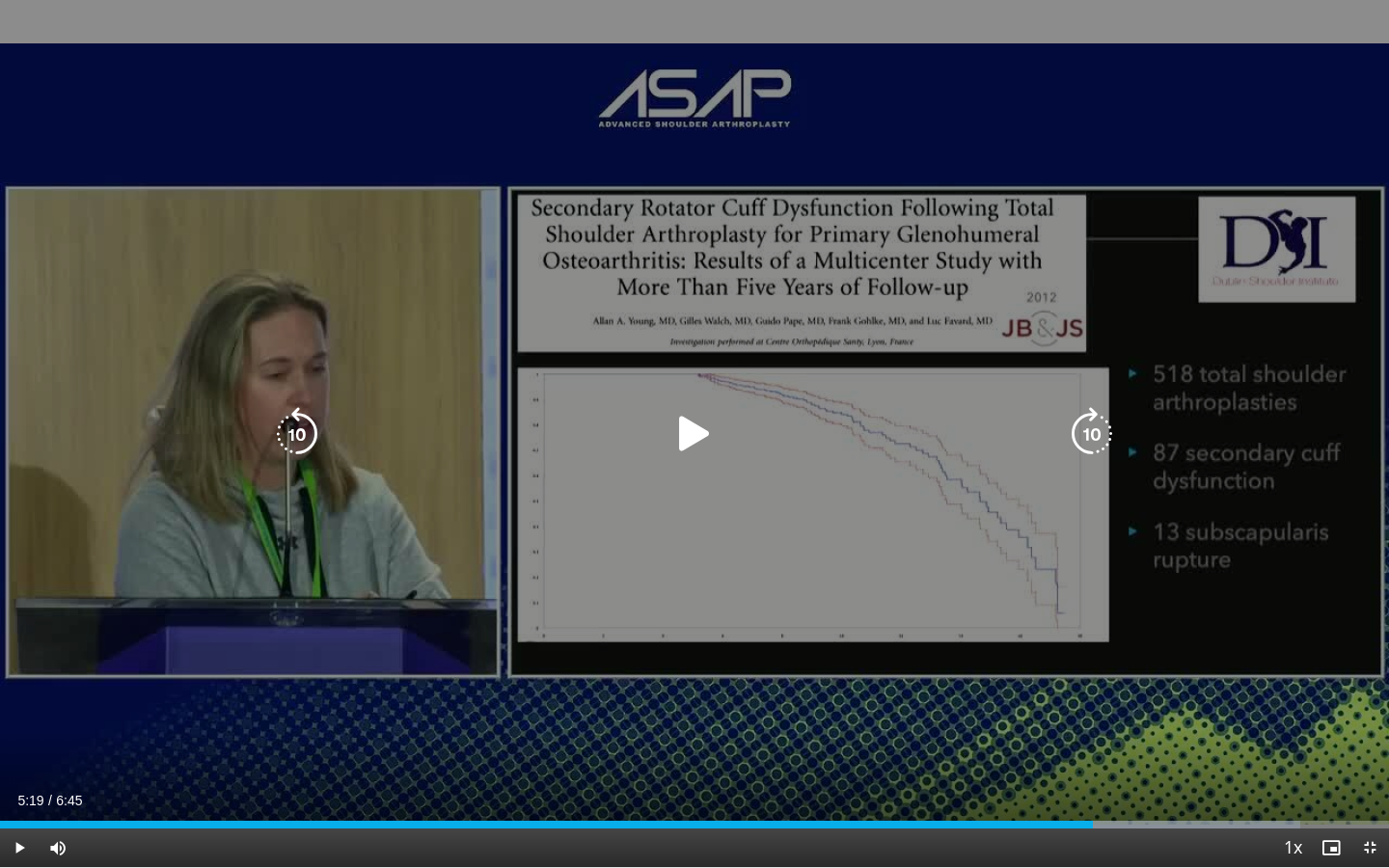 click on "10 seconds
Tap to unmute" at bounding box center (694, 433) 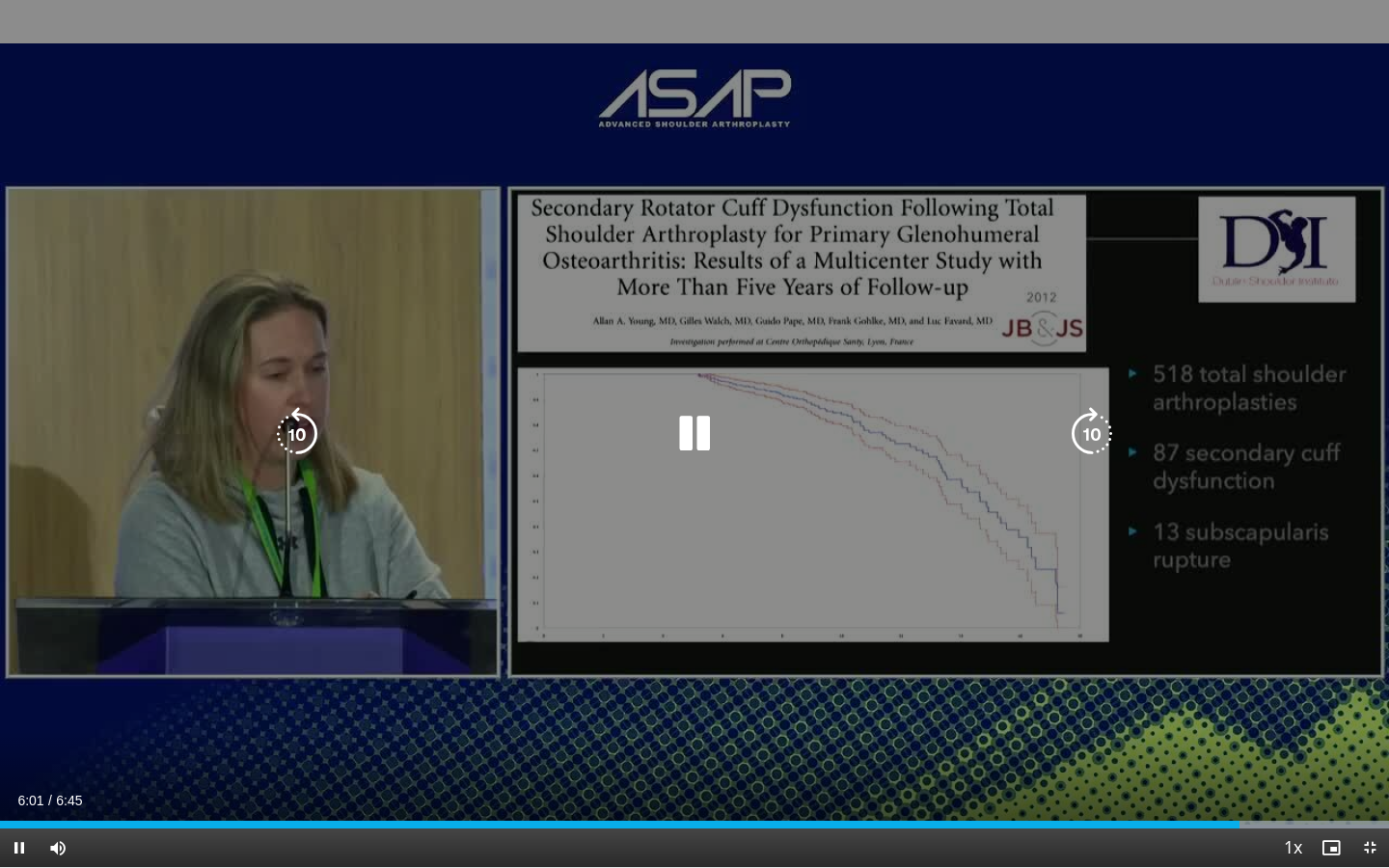 click on "10 seconds
Tap to unmute" at bounding box center [694, 433] 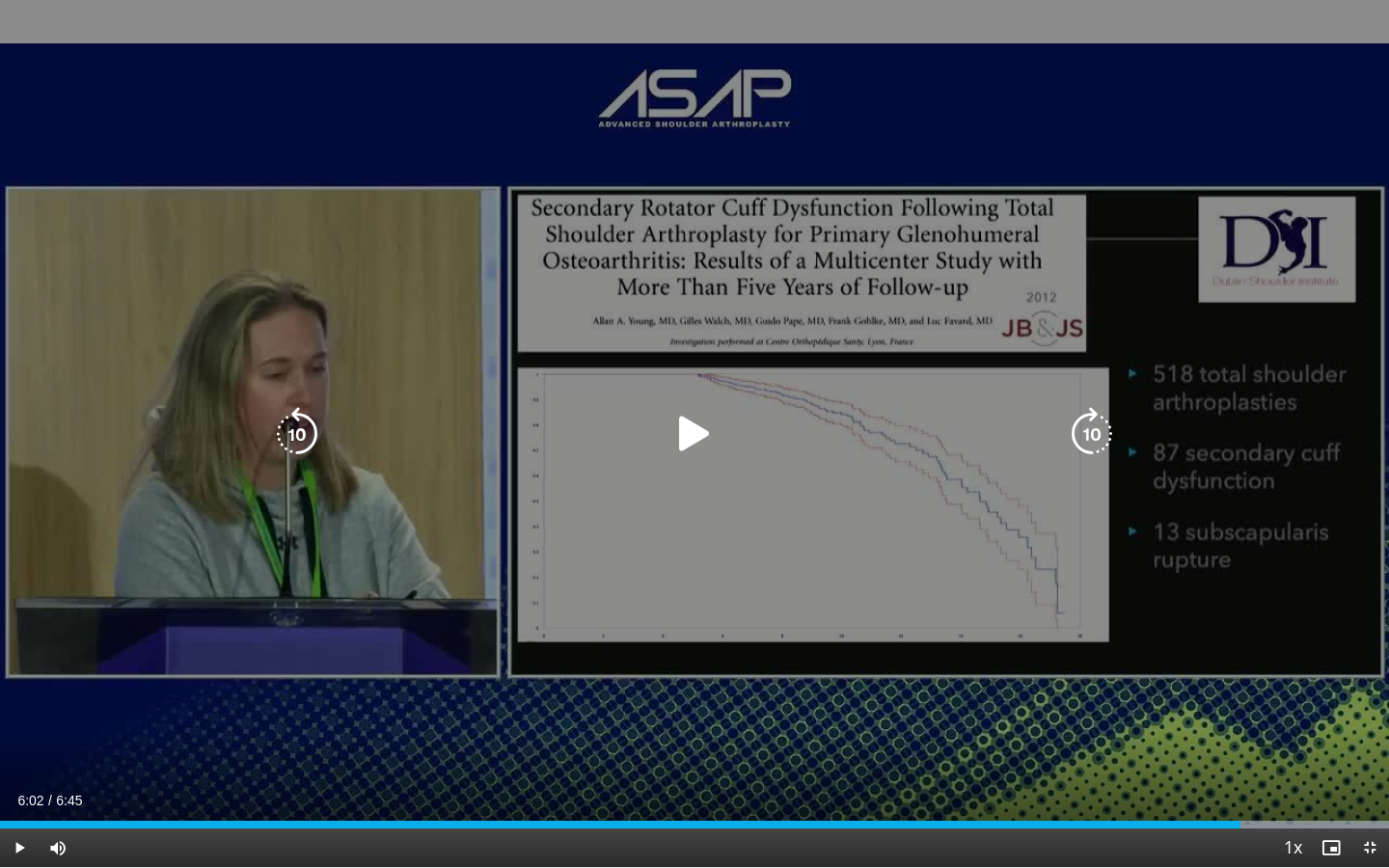 click on "10 seconds
Tap to unmute" at bounding box center [694, 433] 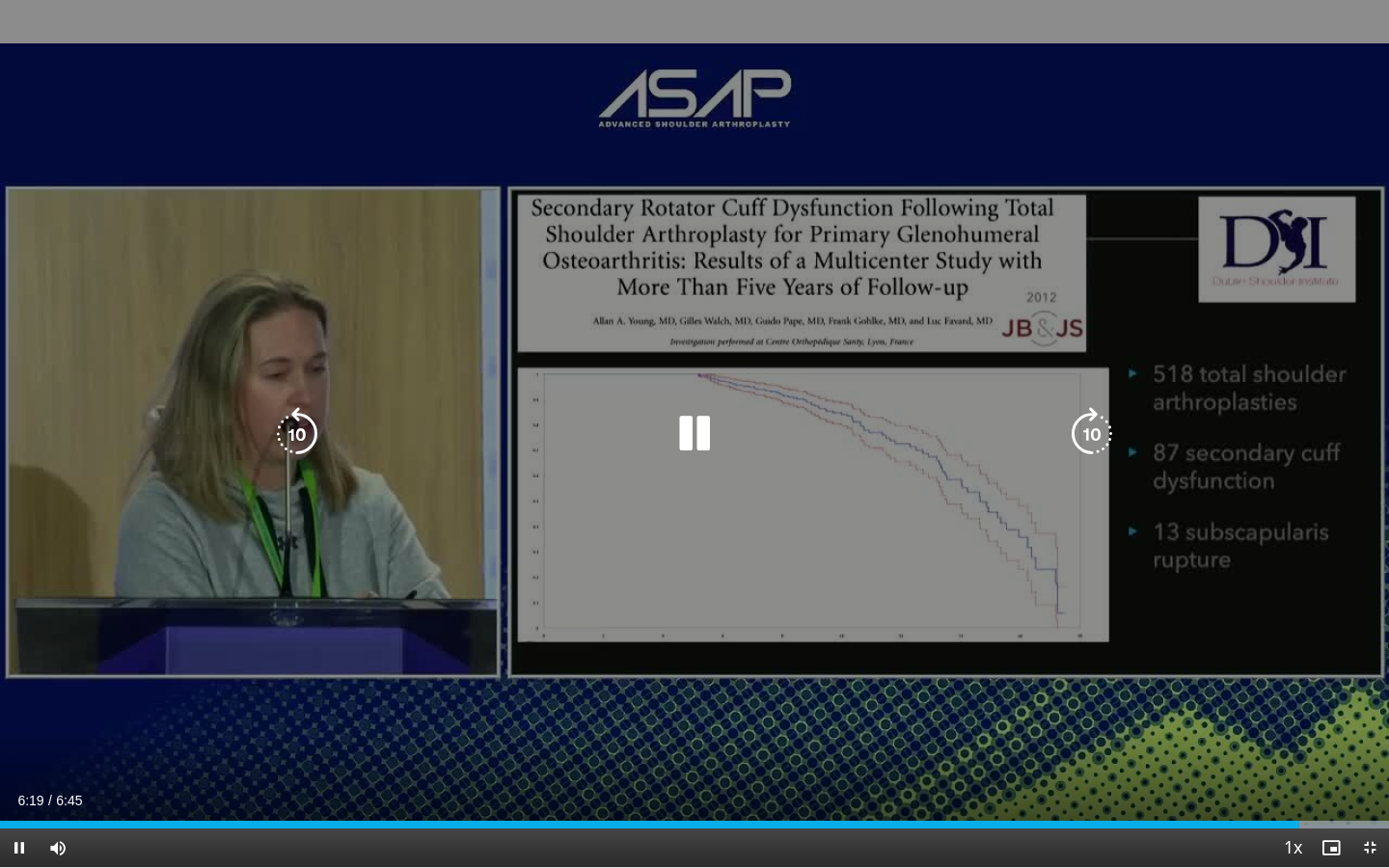 click on "10 seconds
Tap to unmute" at bounding box center (694, 433) 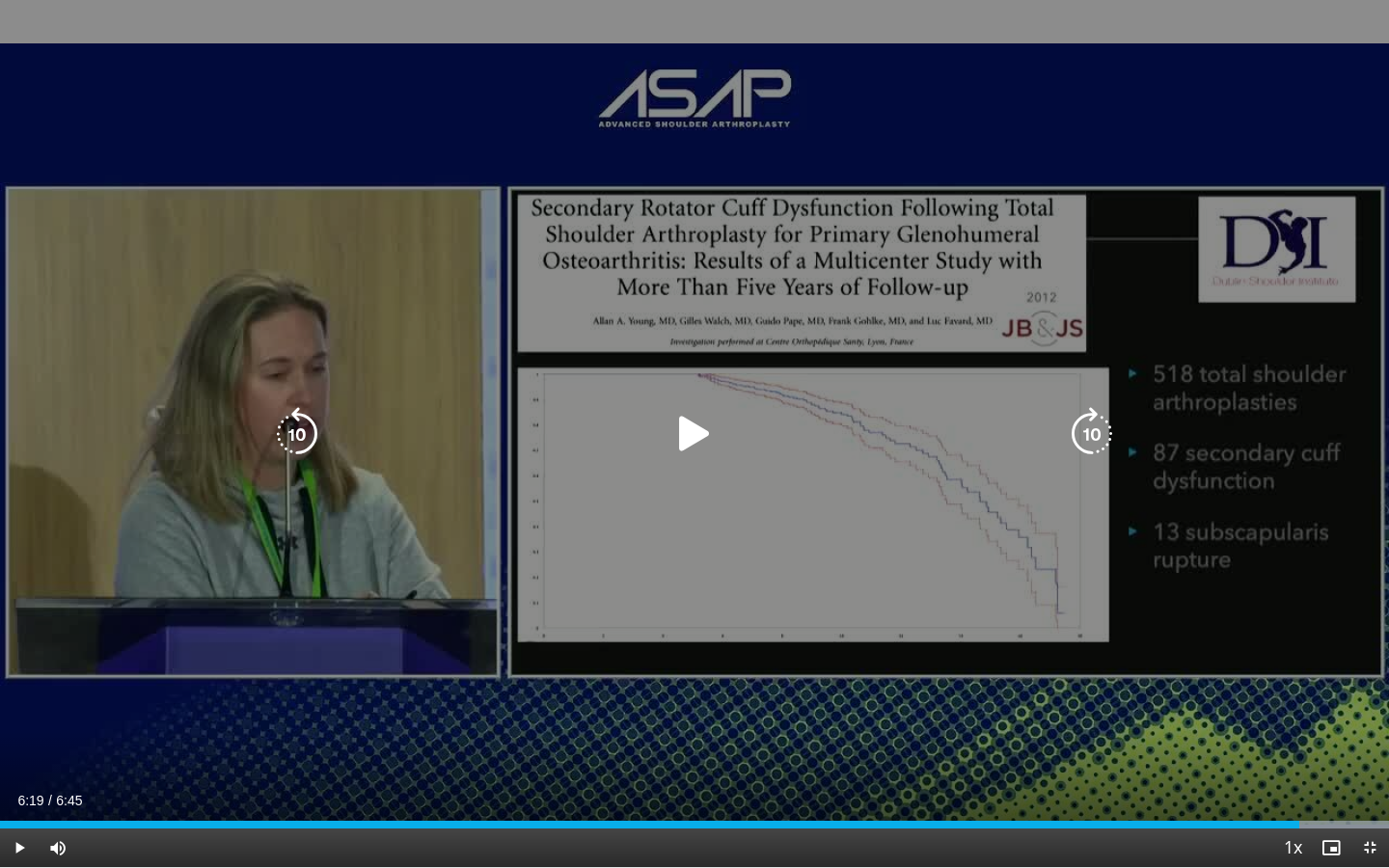 click on "10 seconds
Tap to unmute" at bounding box center [694, 433] 